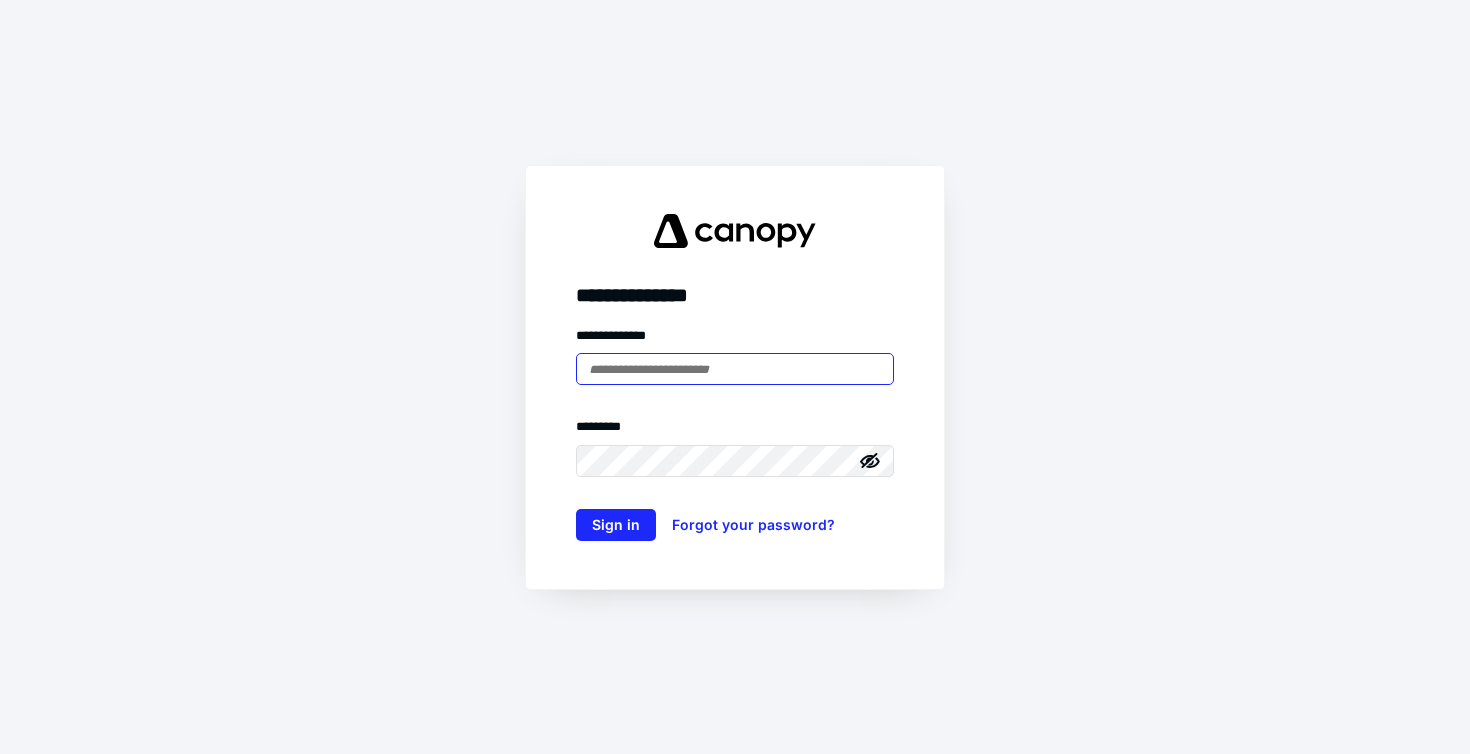 scroll, scrollTop: 0, scrollLeft: 0, axis: both 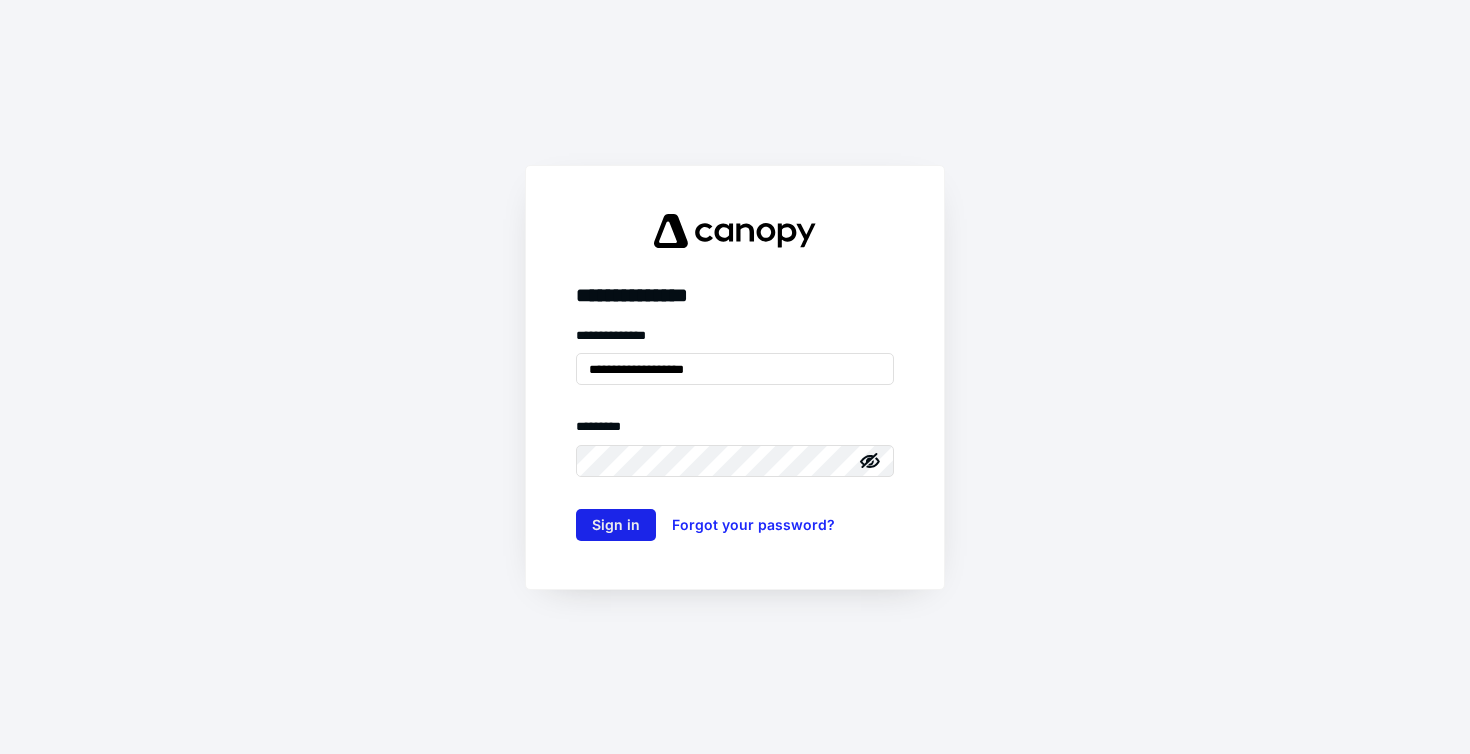 click on "Sign in" at bounding box center (616, 525) 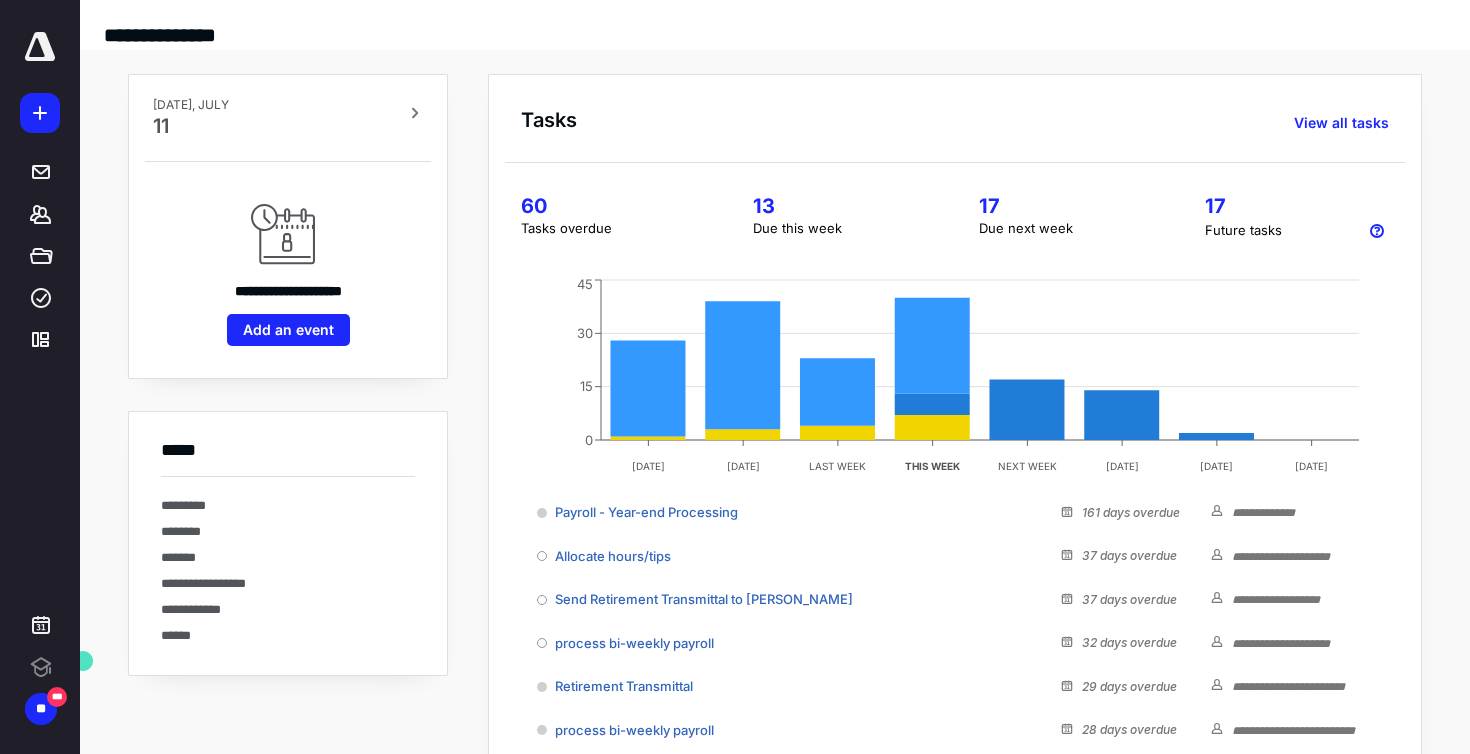 scroll, scrollTop: 0, scrollLeft: 0, axis: both 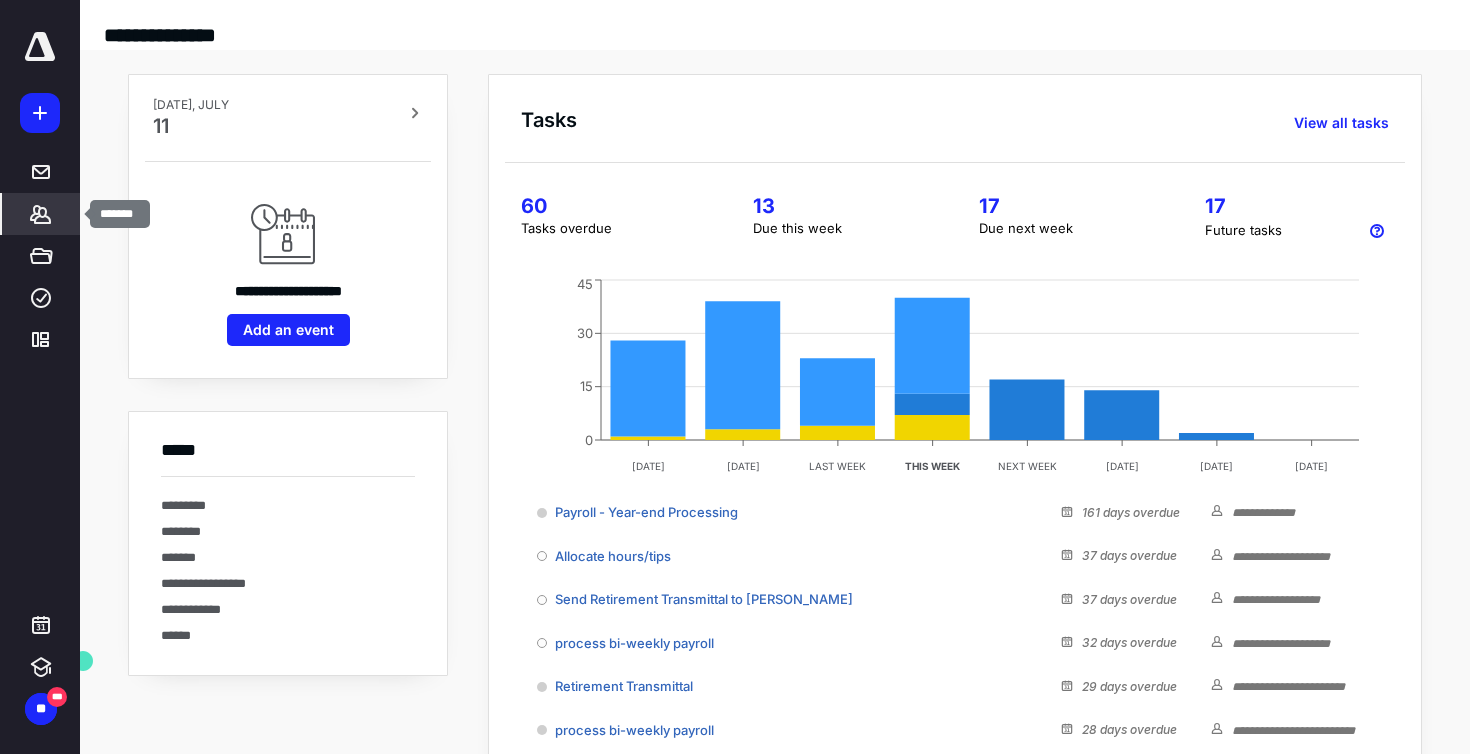 click 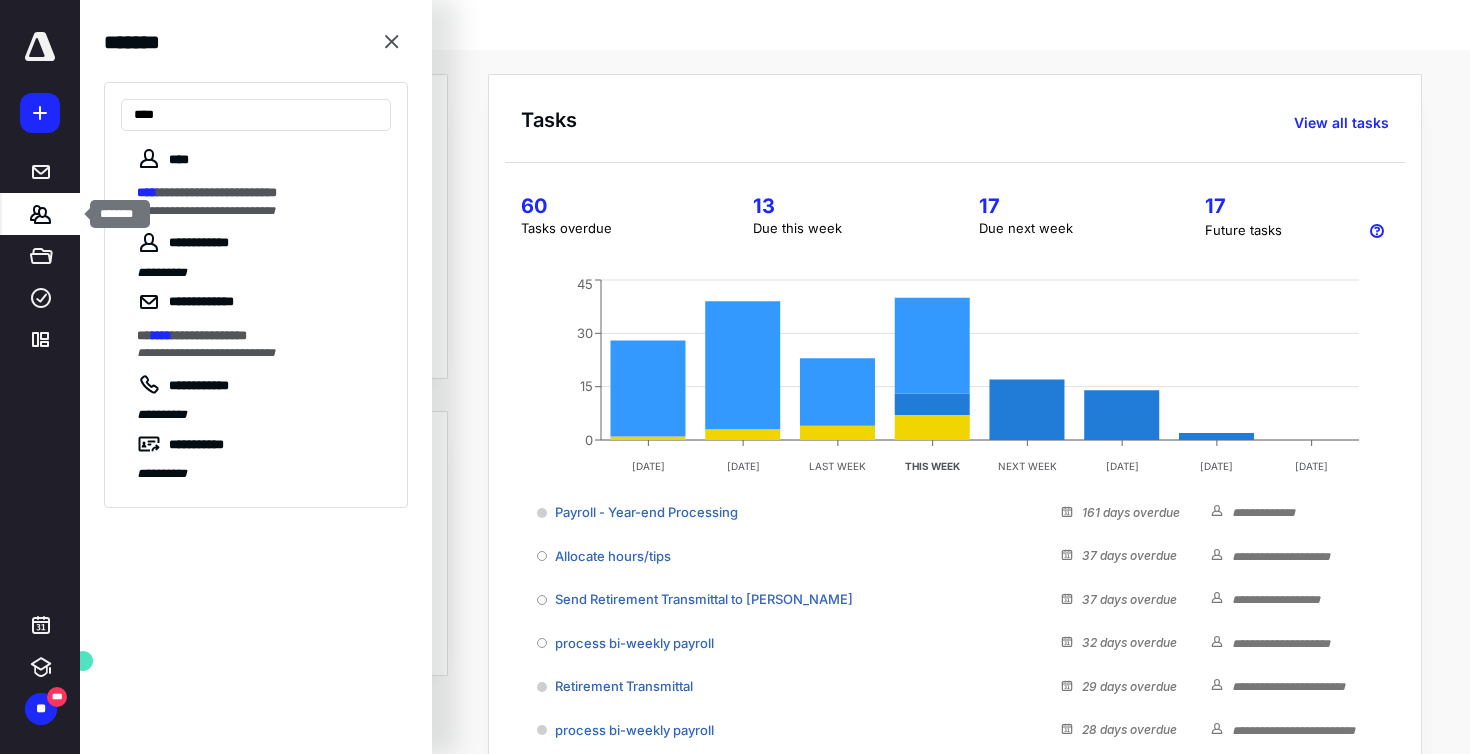 type on "****" 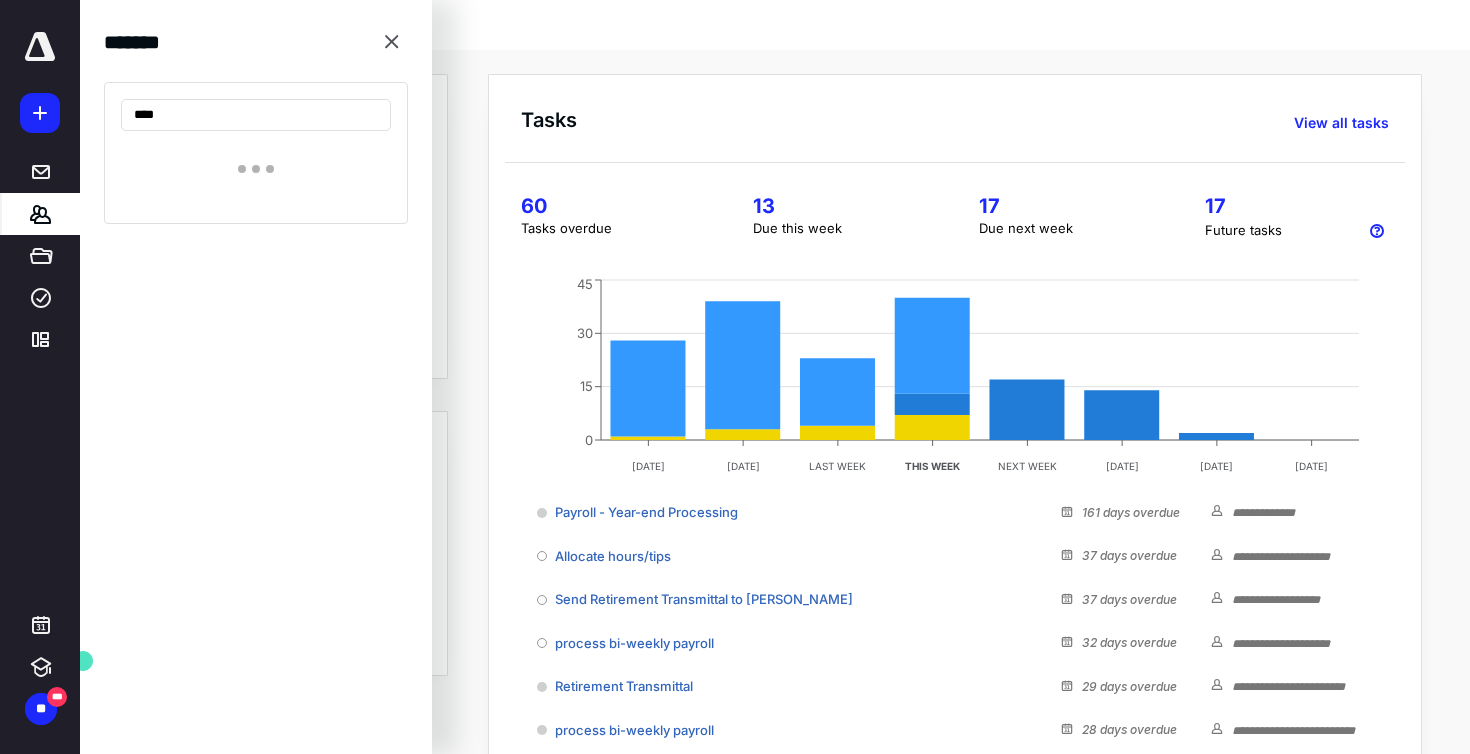 click at bounding box center [256, 169] 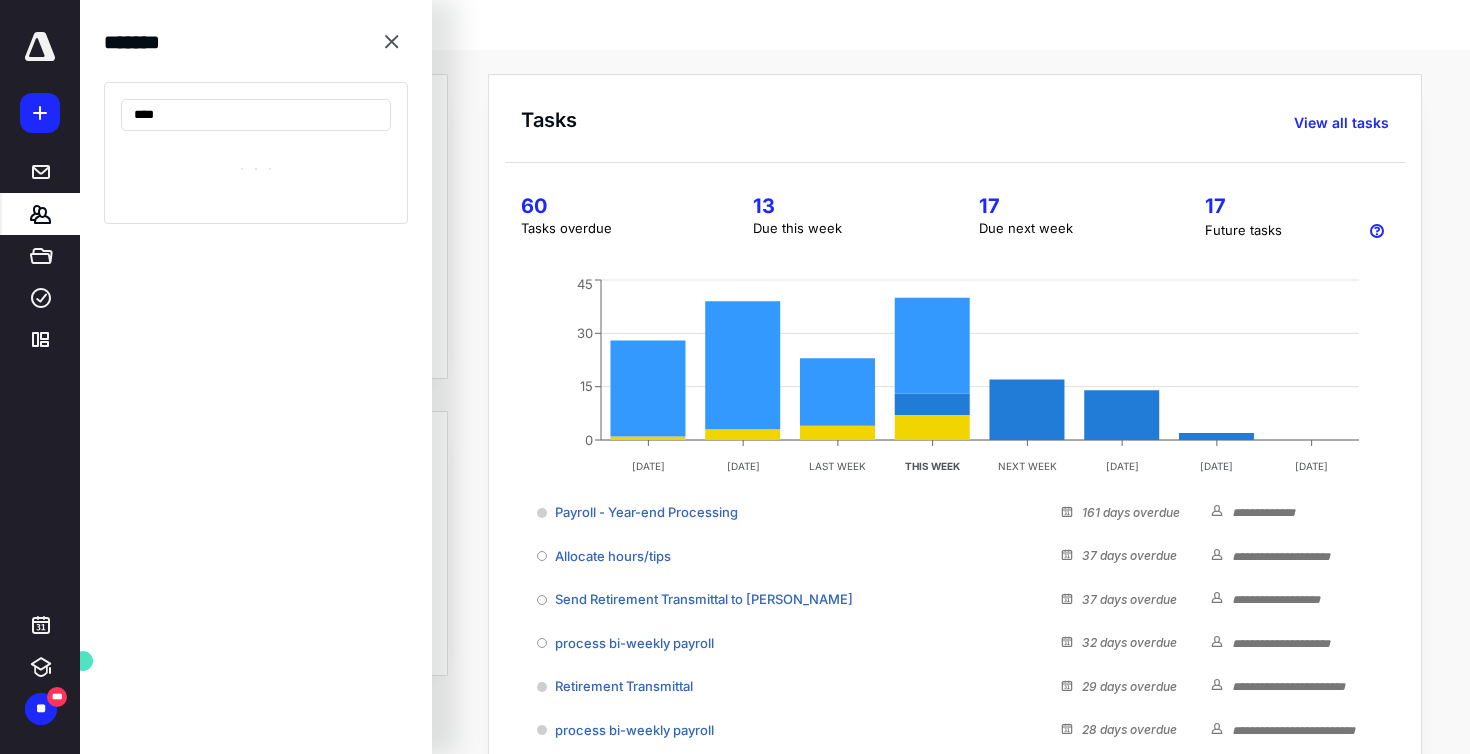 scroll, scrollTop: 0, scrollLeft: -1, axis: horizontal 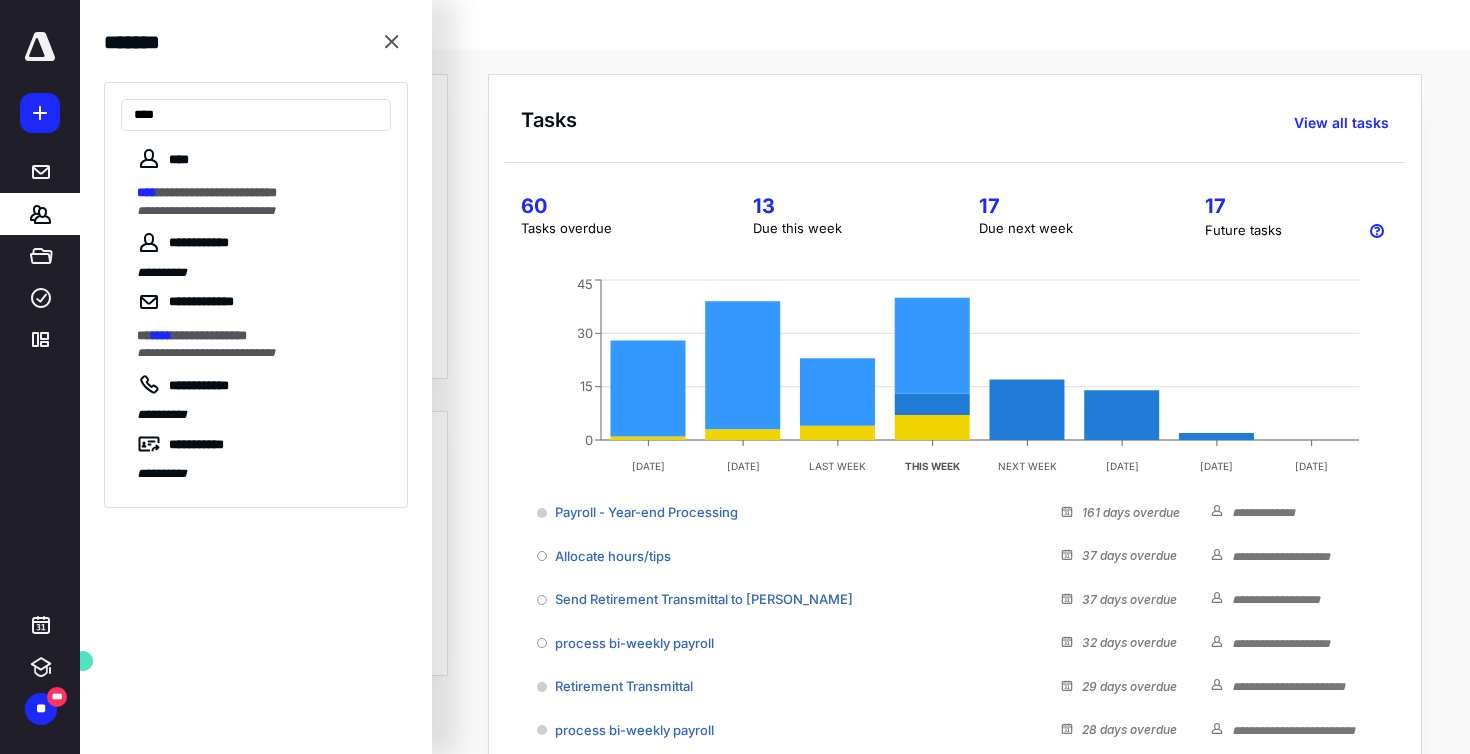 click on "**********" at bounding box center (217, 192) 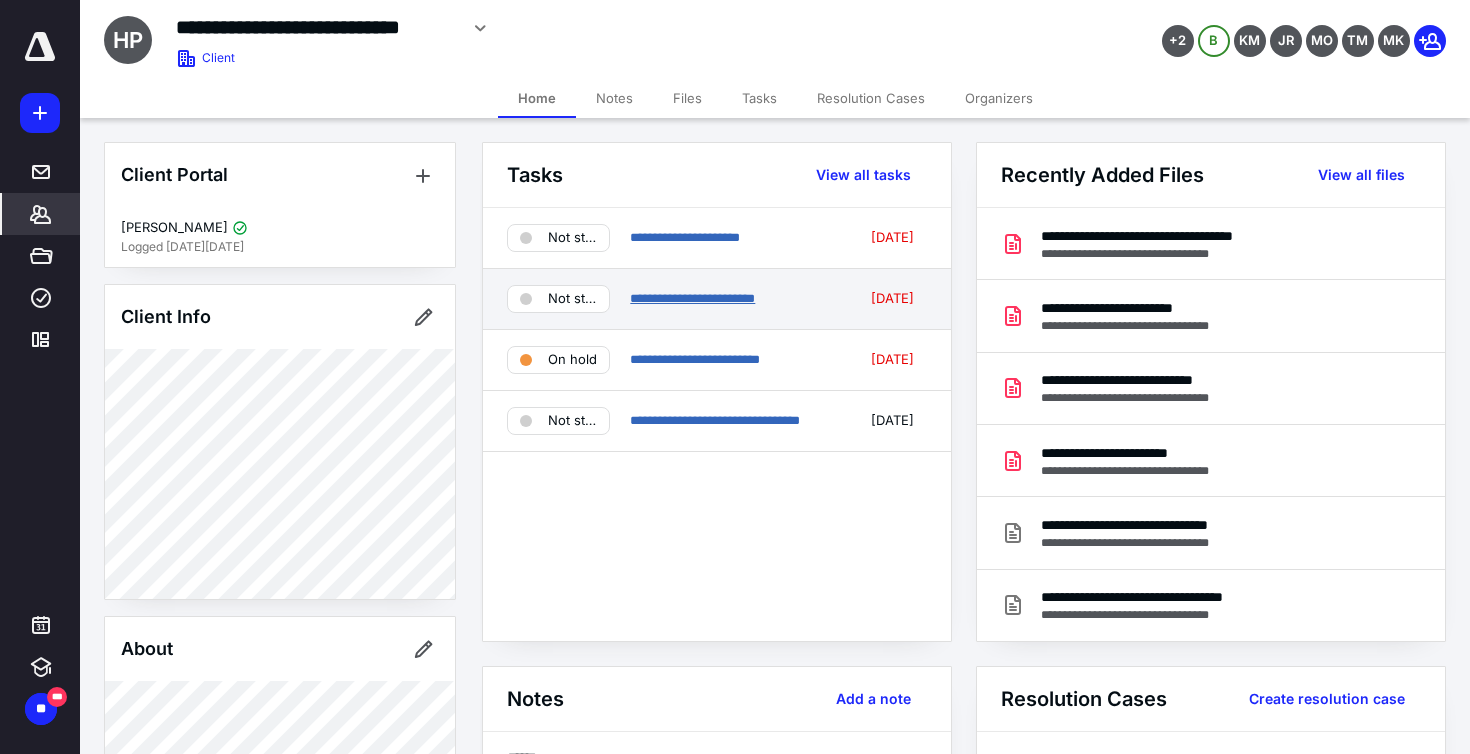 click on "**********" at bounding box center [692, 298] 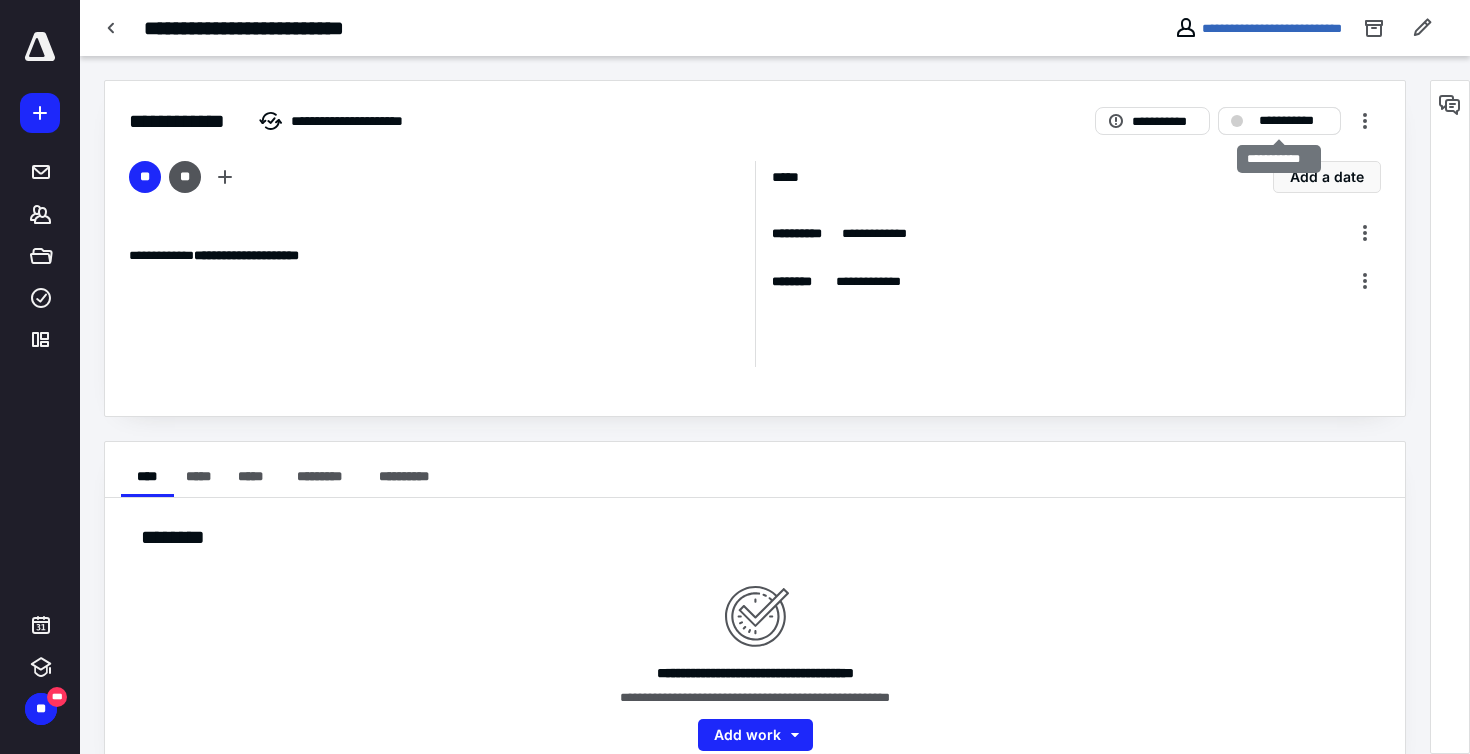 click on "**********" at bounding box center (1293, 121) 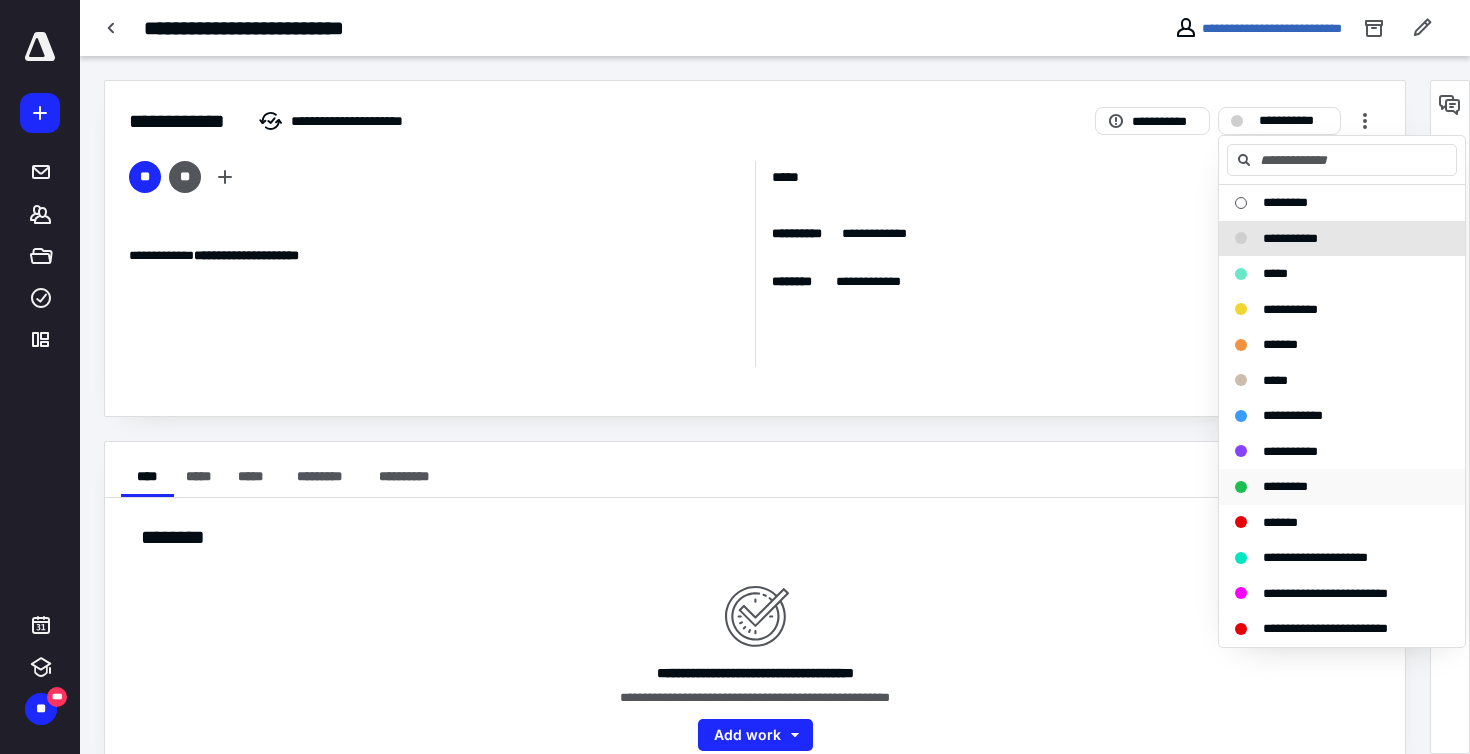 click on "*********" at bounding box center [1285, 486] 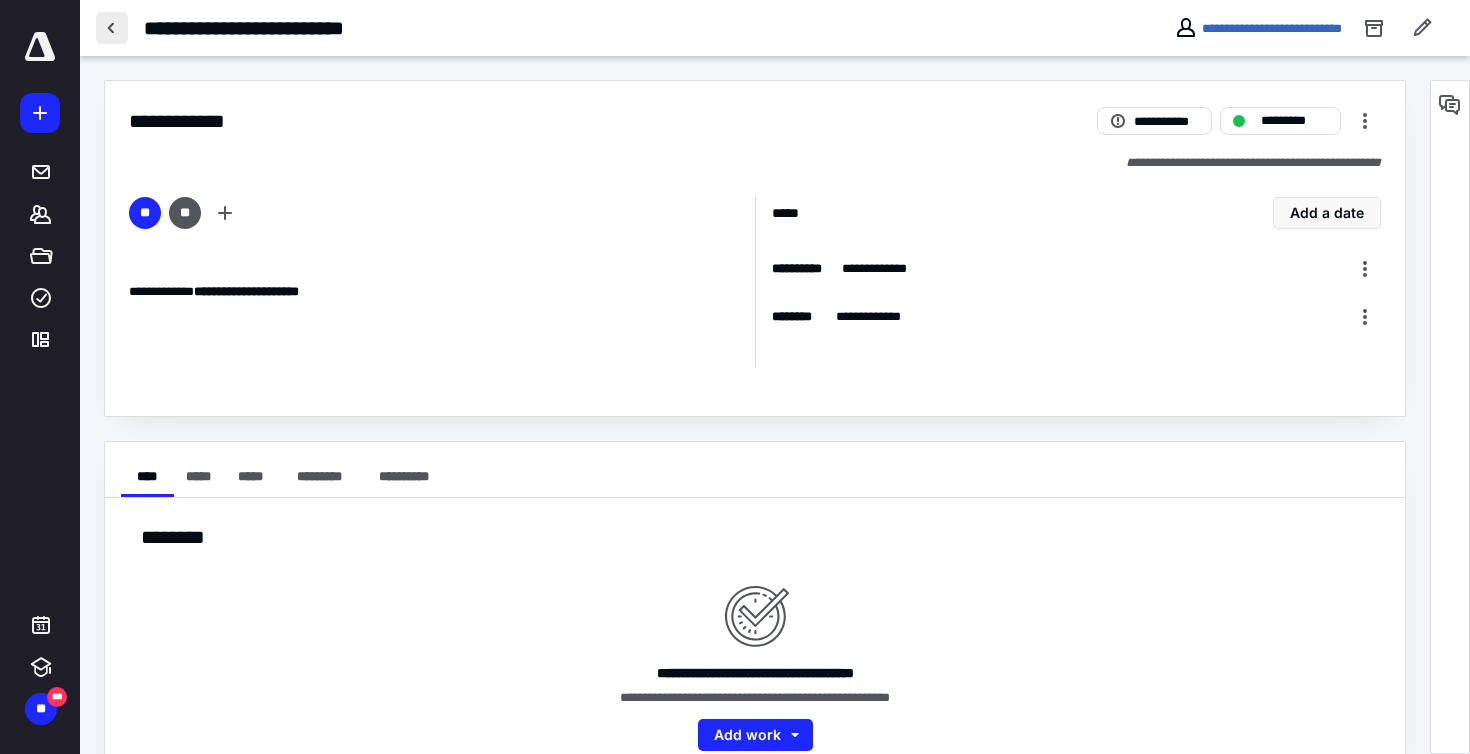 click at bounding box center (112, 28) 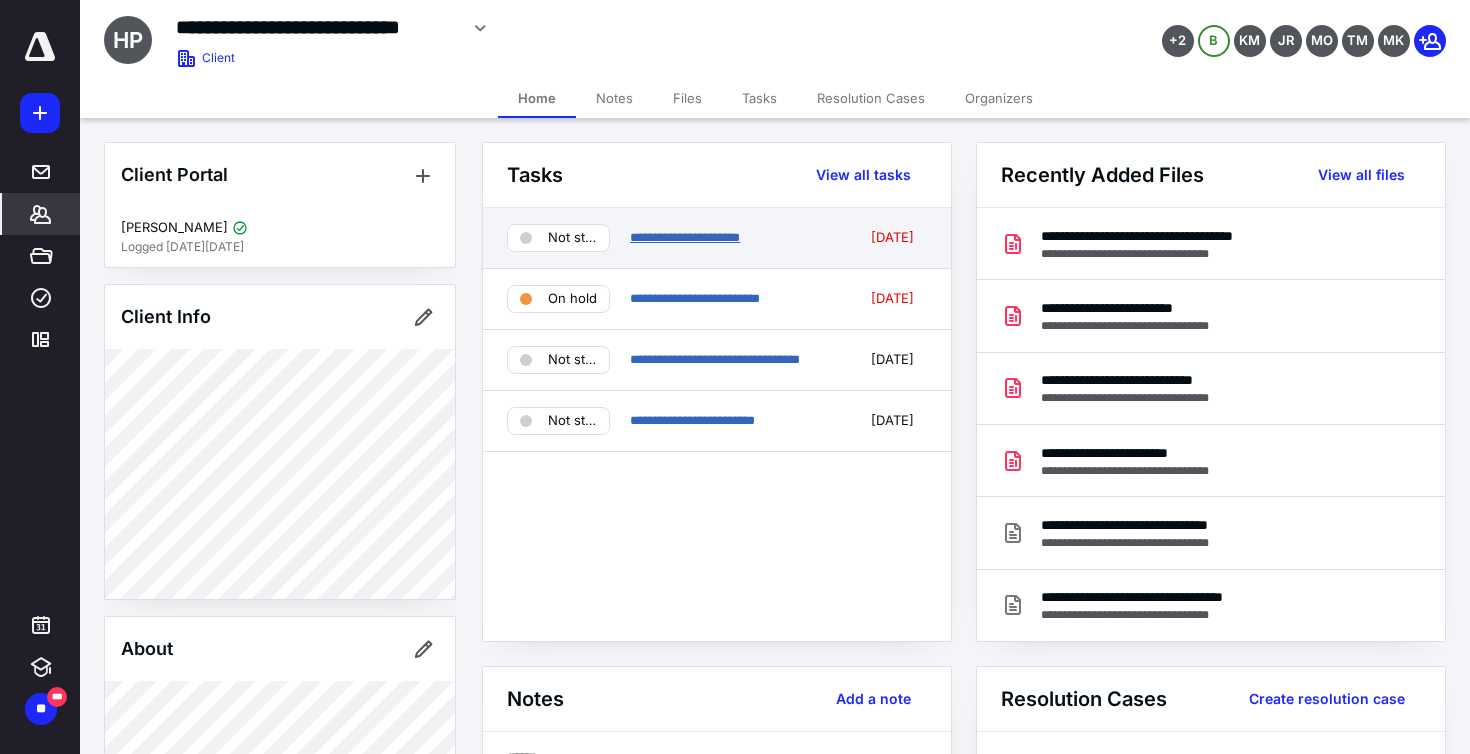 click on "**********" at bounding box center (685, 237) 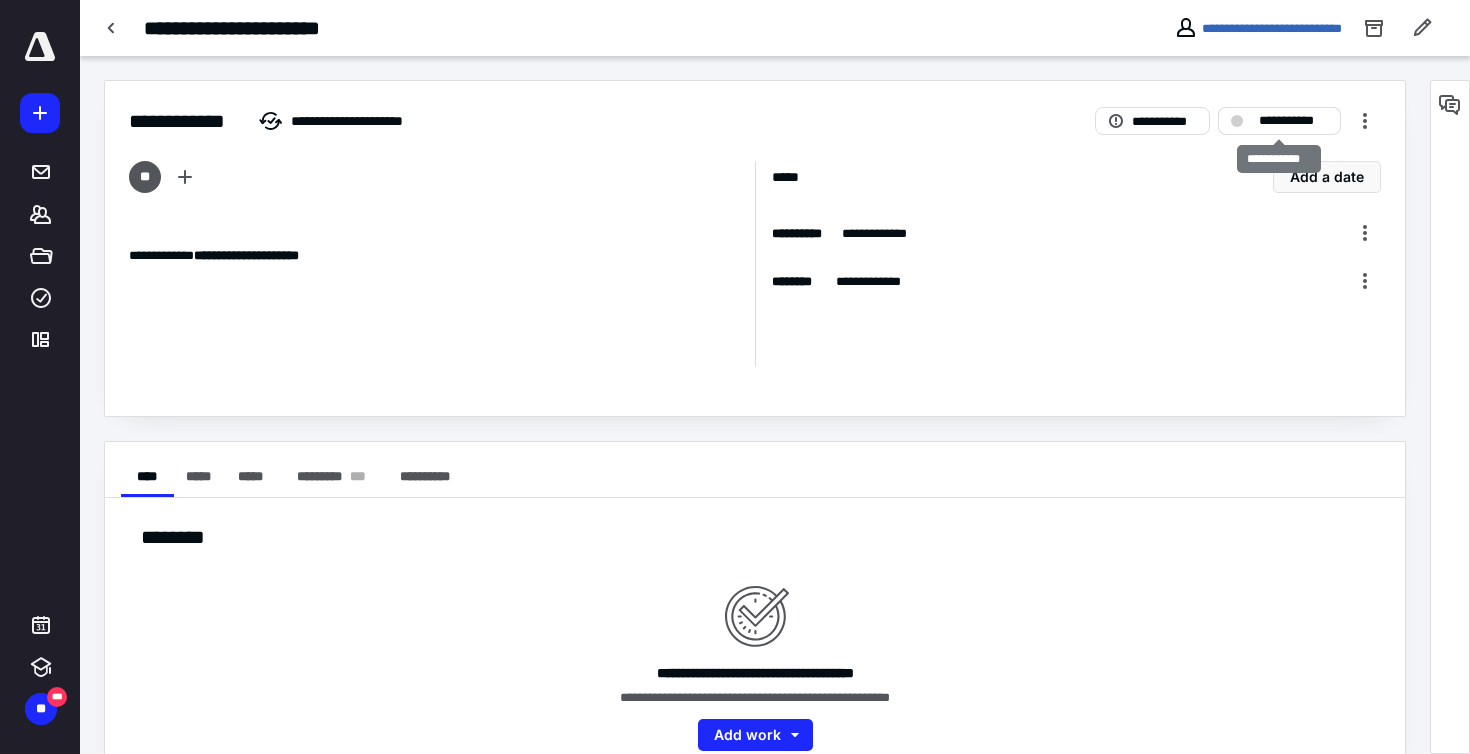 click on "**********" at bounding box center (1293, 121) 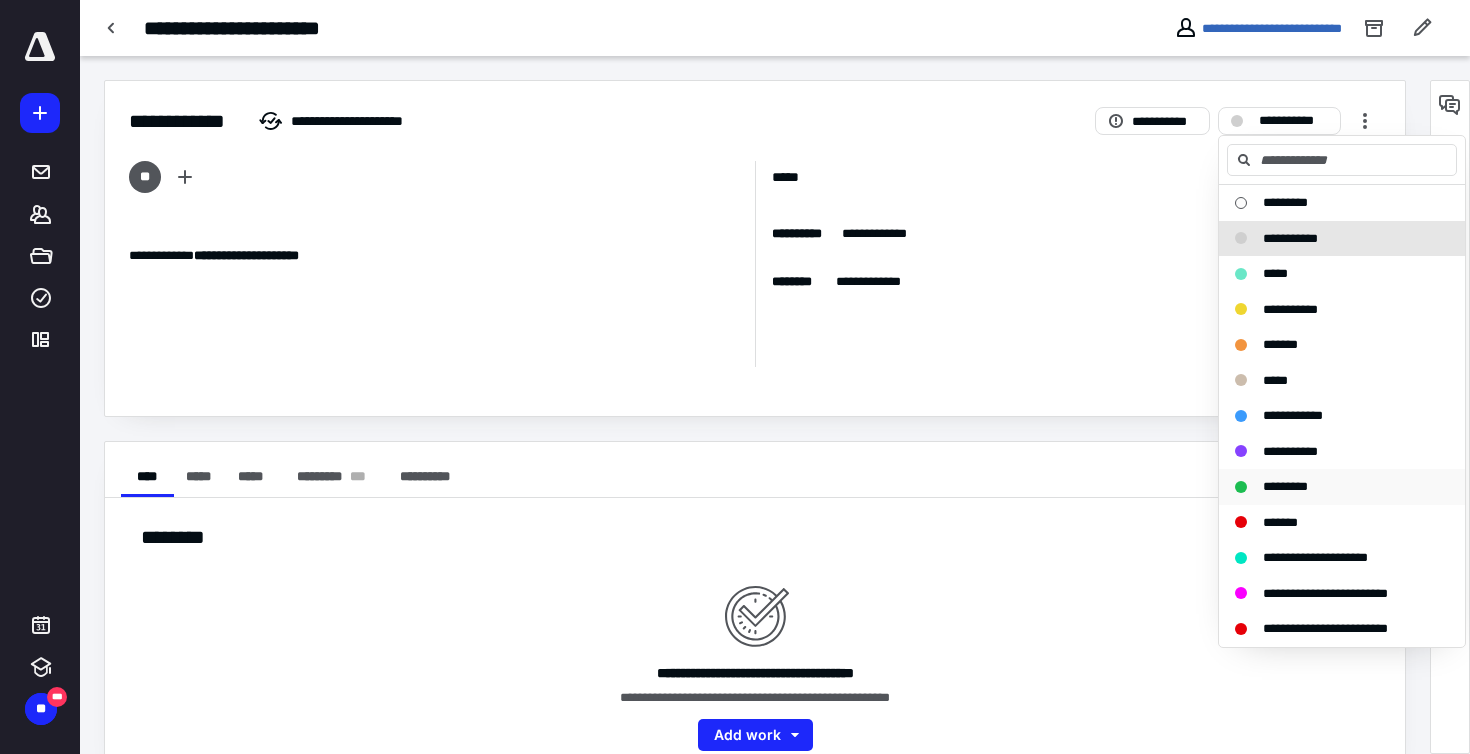scroll, scrollTop: 0, scrollLeft: 1, axis: horizontal 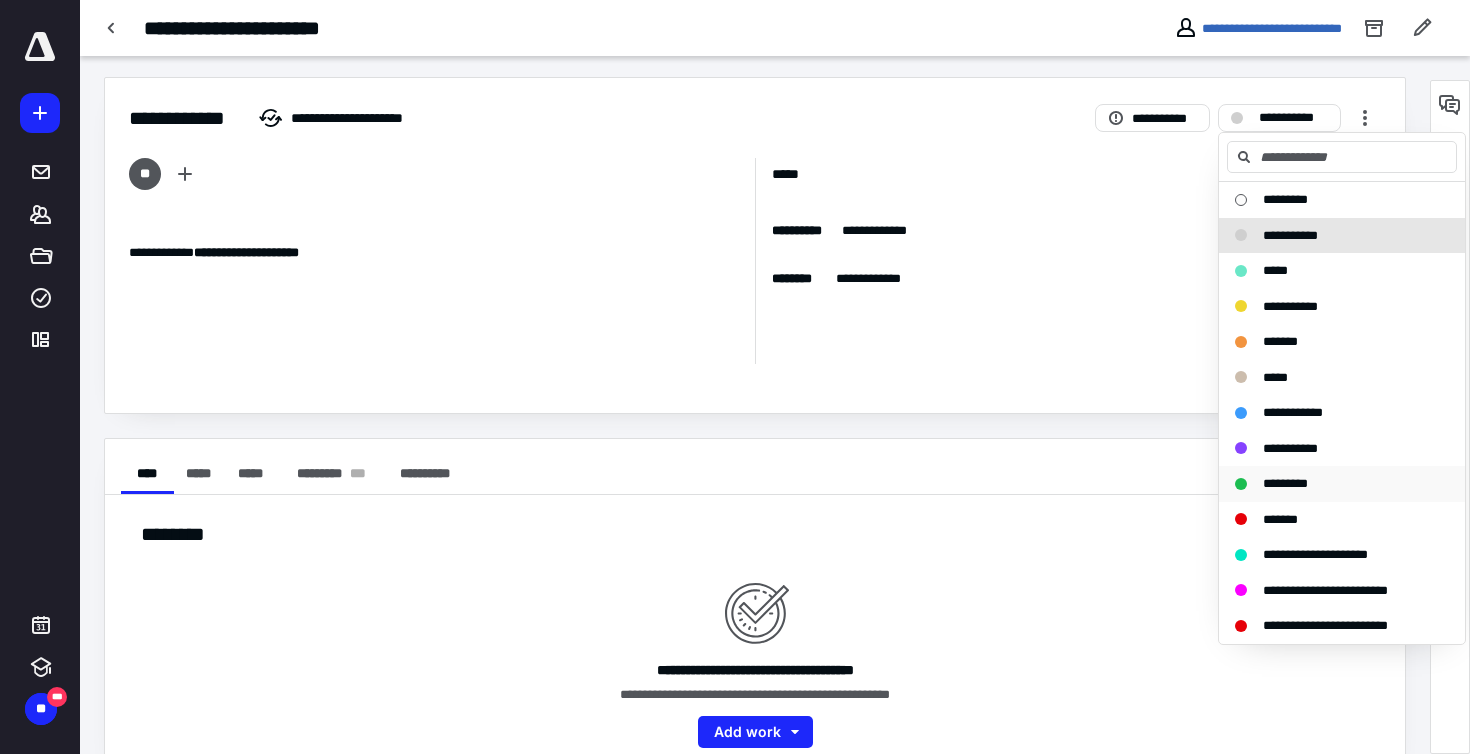 click on "*********" at bounding box center (1285, 483) 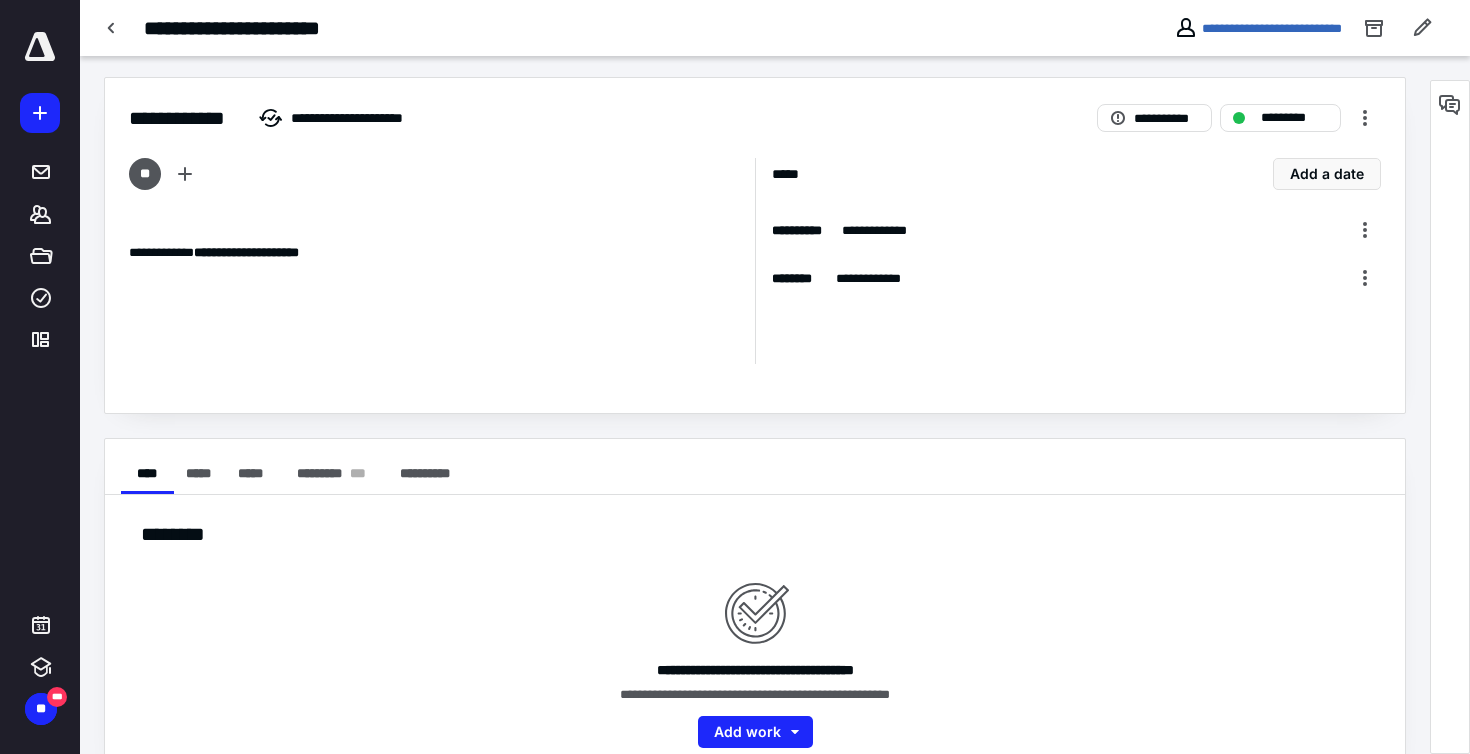 scroll, scrollTop: 3, scrollLeft: 0, axis: vertical 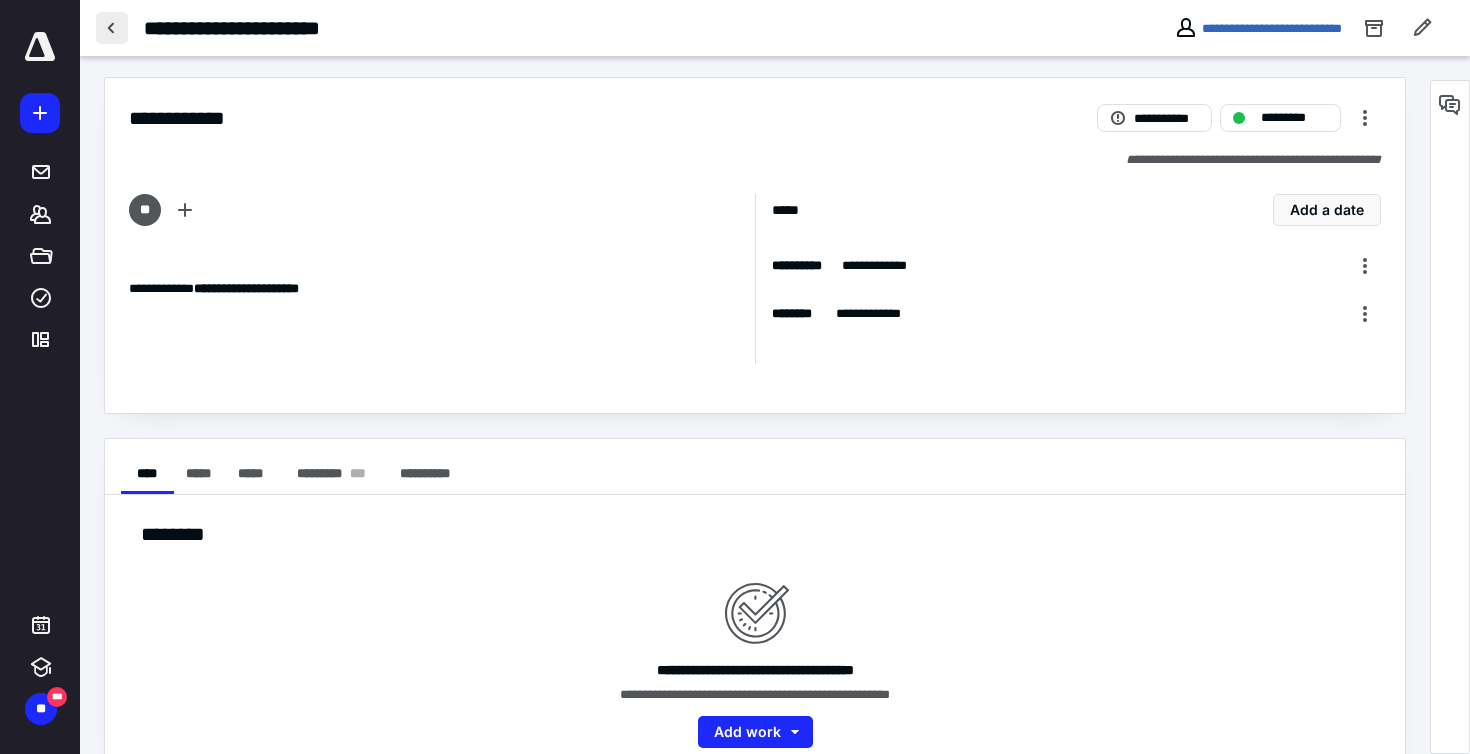 click at bounding box center (112, 28) 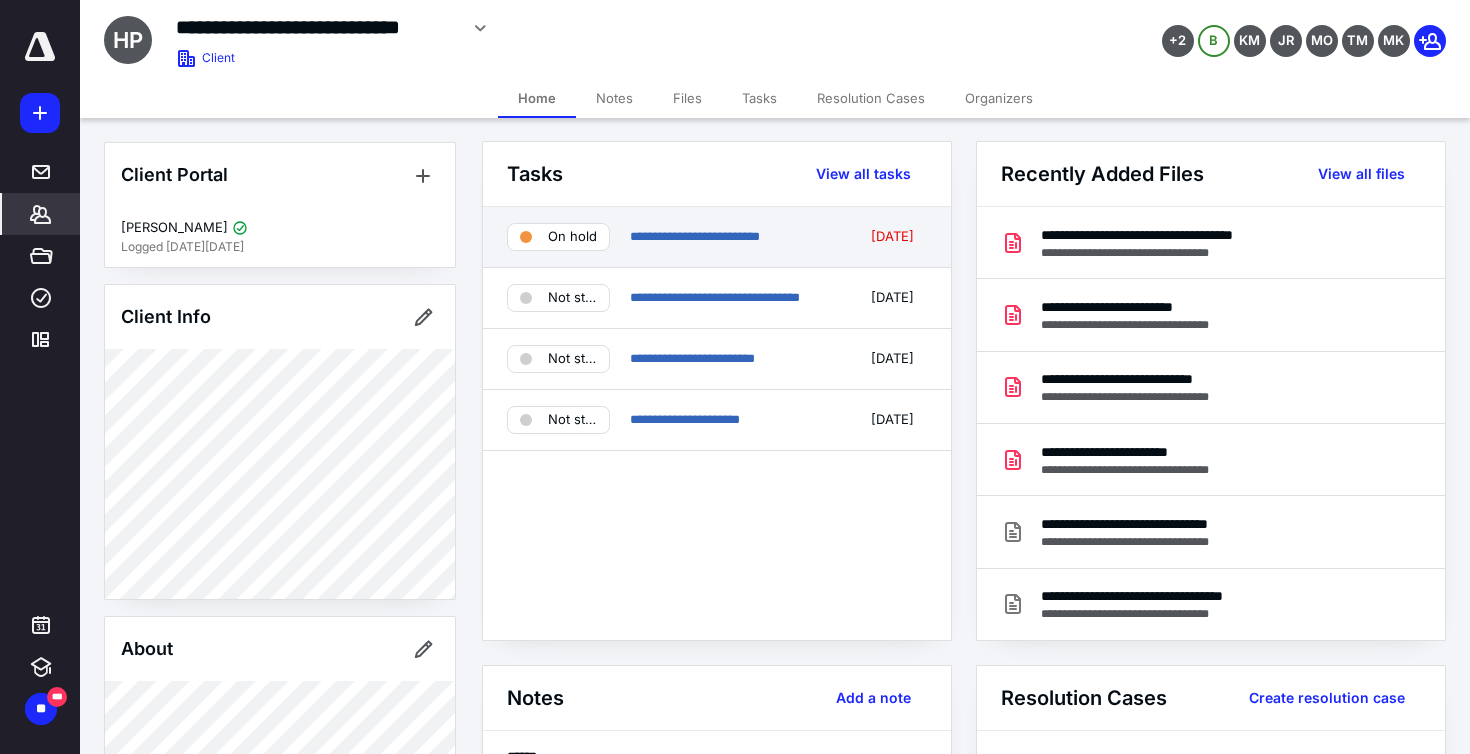 scroll, scrollTop: 0, scrollLeft: 0, axis: both 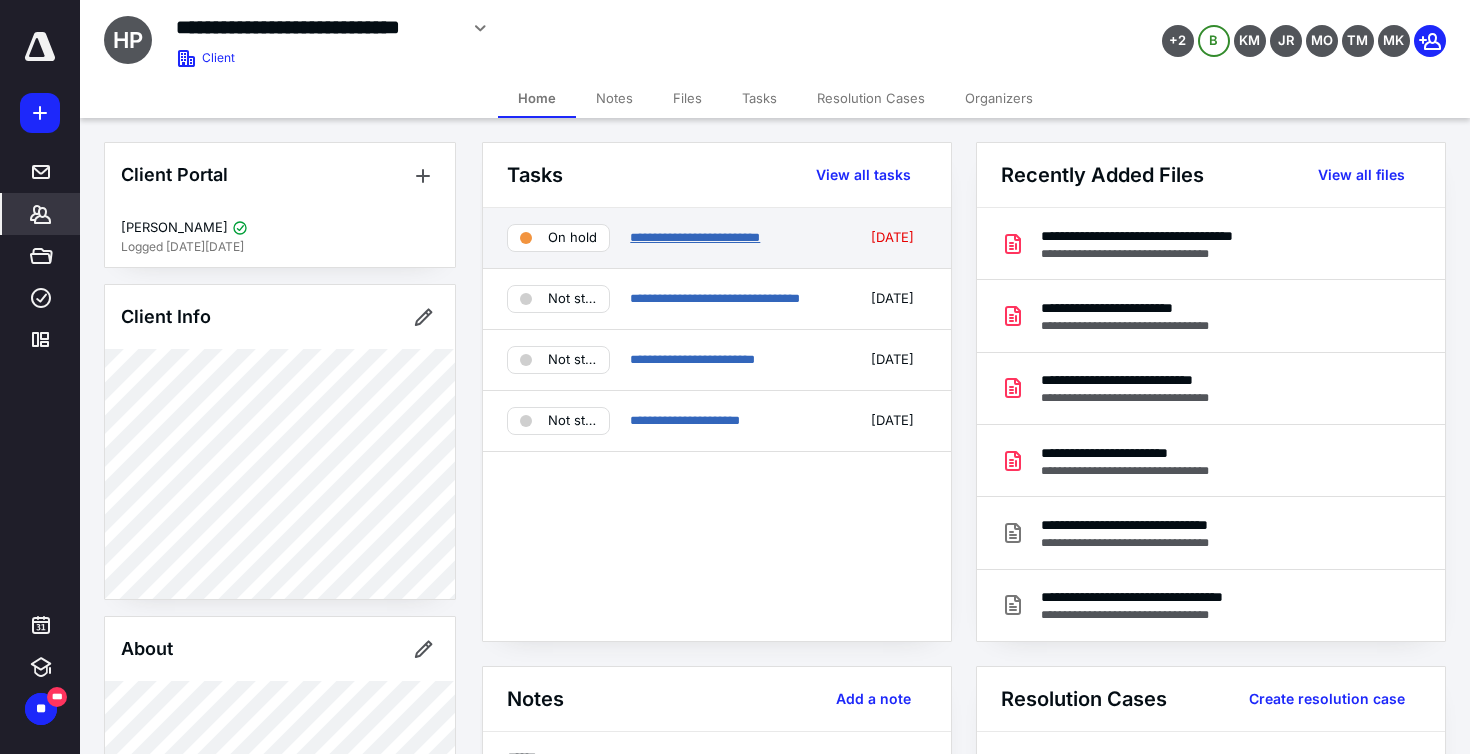 click on "**********" at bounding box center (695, 237) 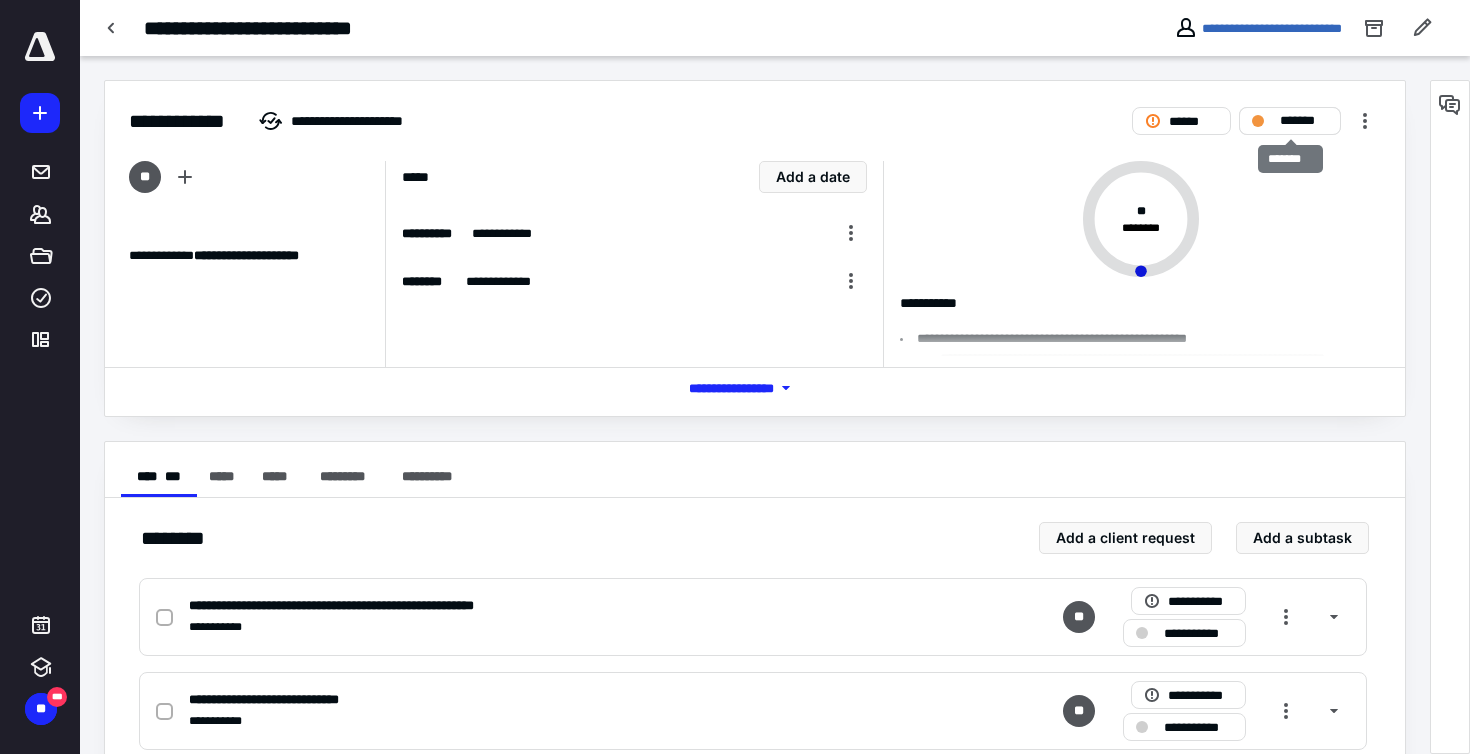 click on "*******" at bounding box center (1304, 121) 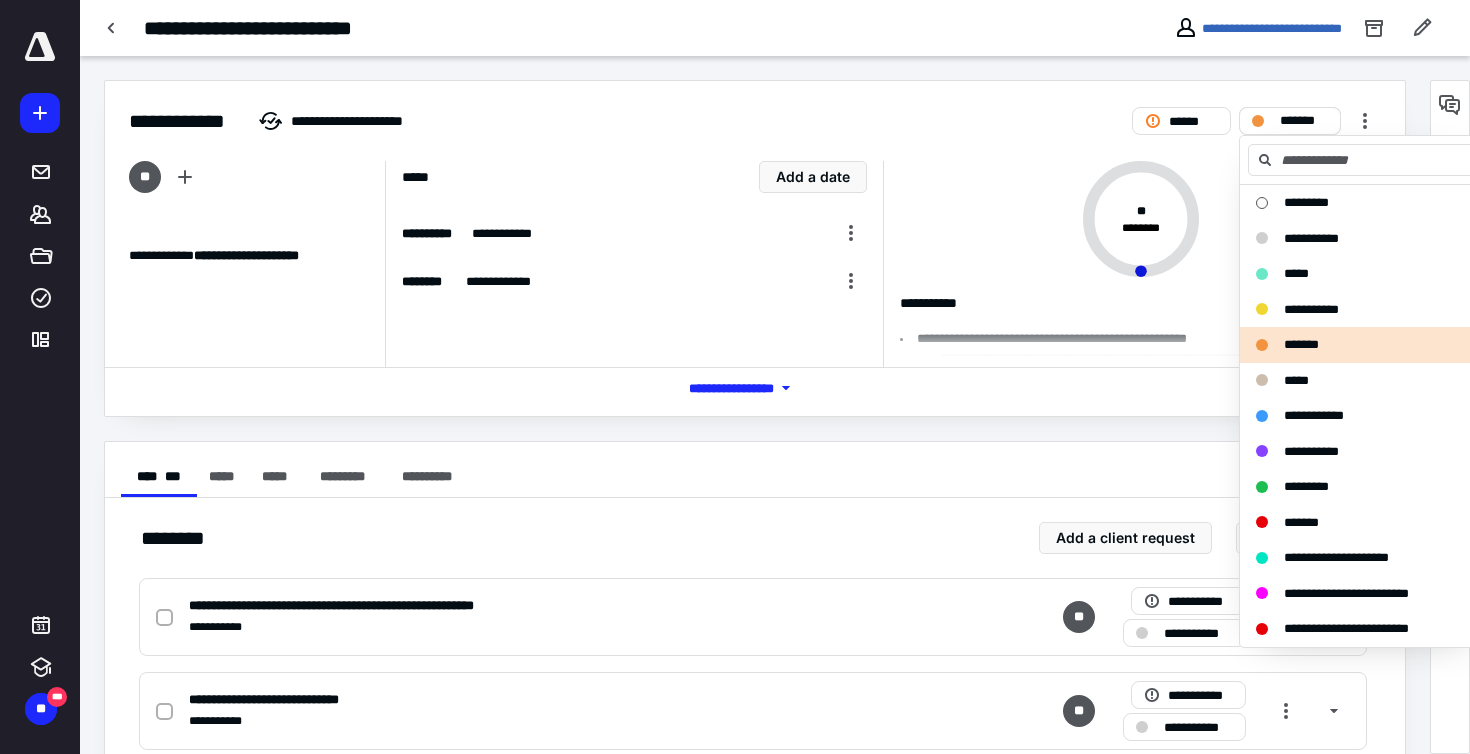 scroll, scrollTop: 1, scrollLeft: 0, axis: vertical 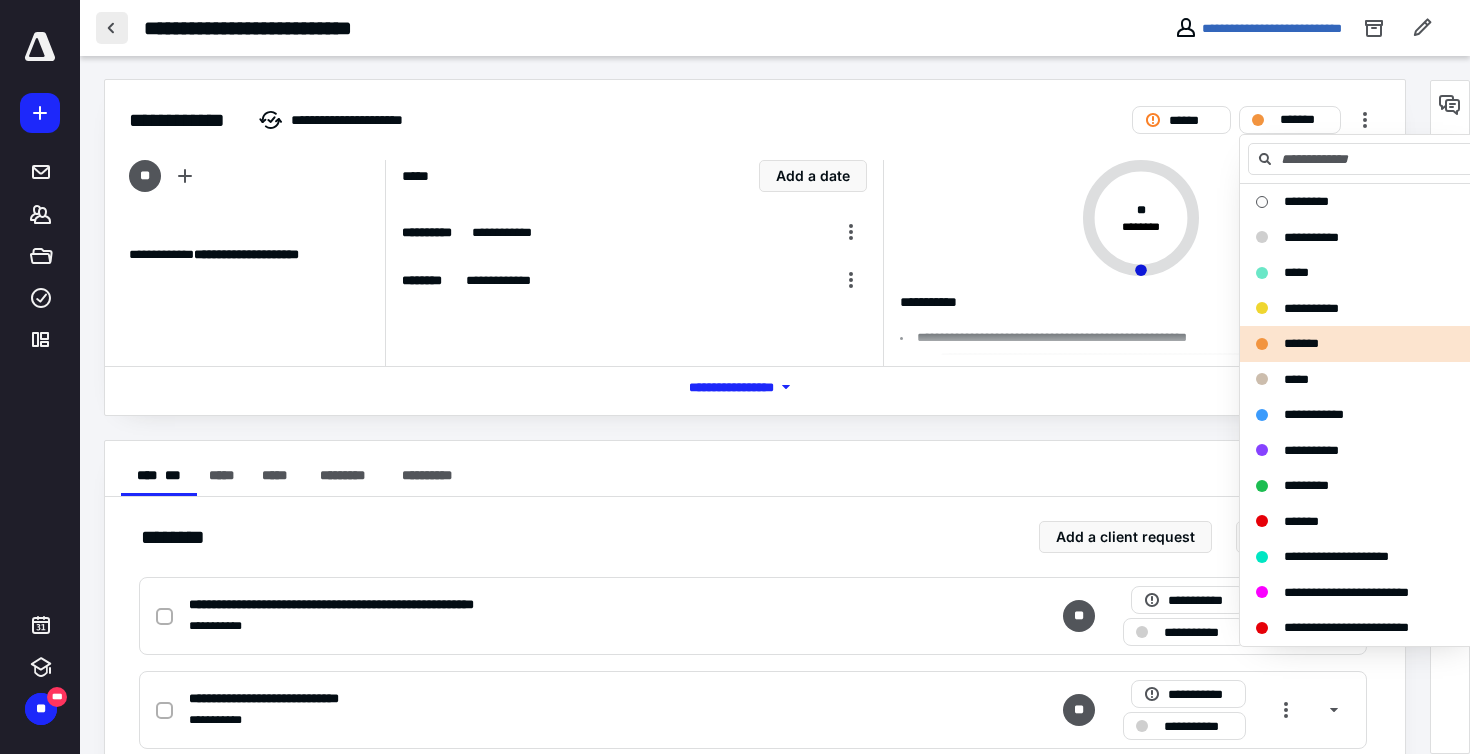 click at bounding box center (112, 28) 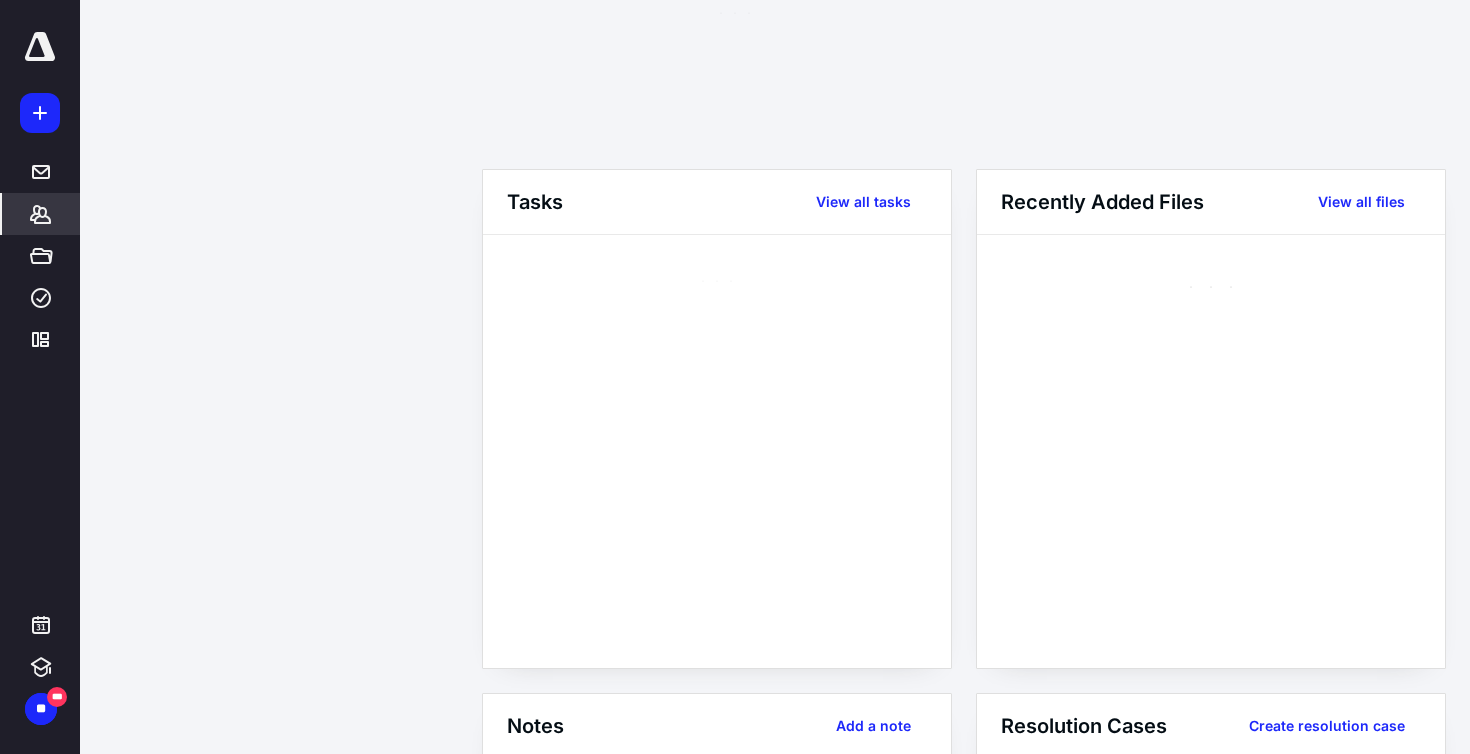 scroll, scrollTop: 0, scrollLeft: 0, axis: both 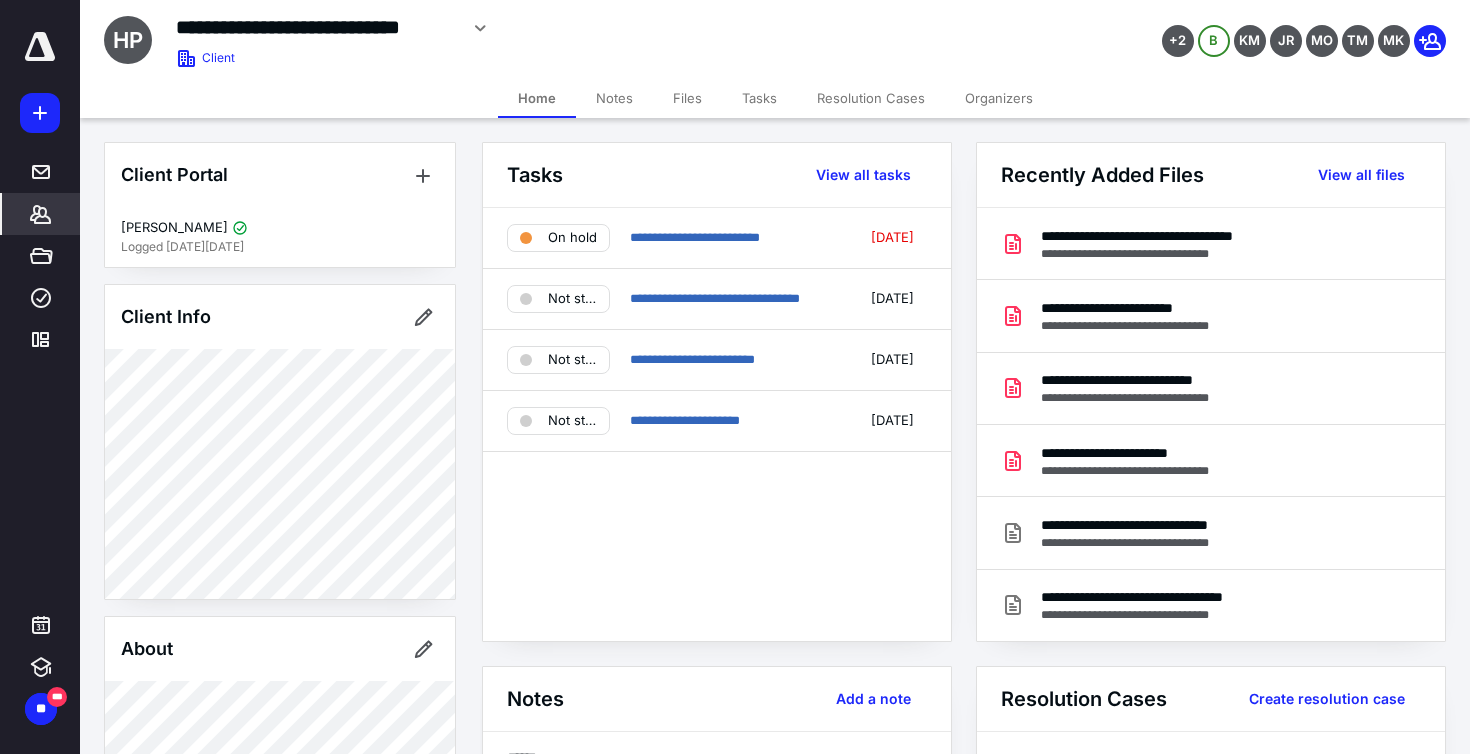 click on "Files" at bounding box center [687, 98] 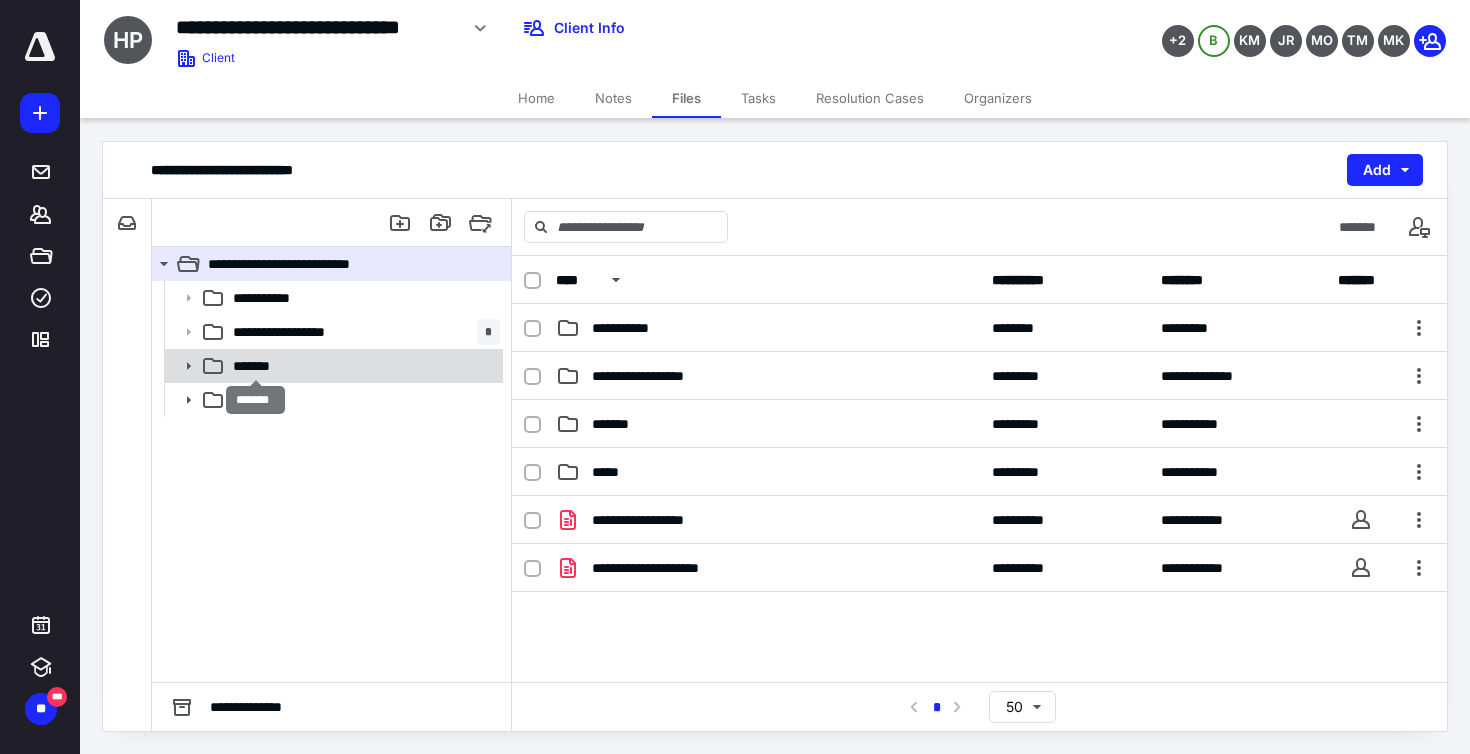 click on "*******" at bounding box center (255, 366) 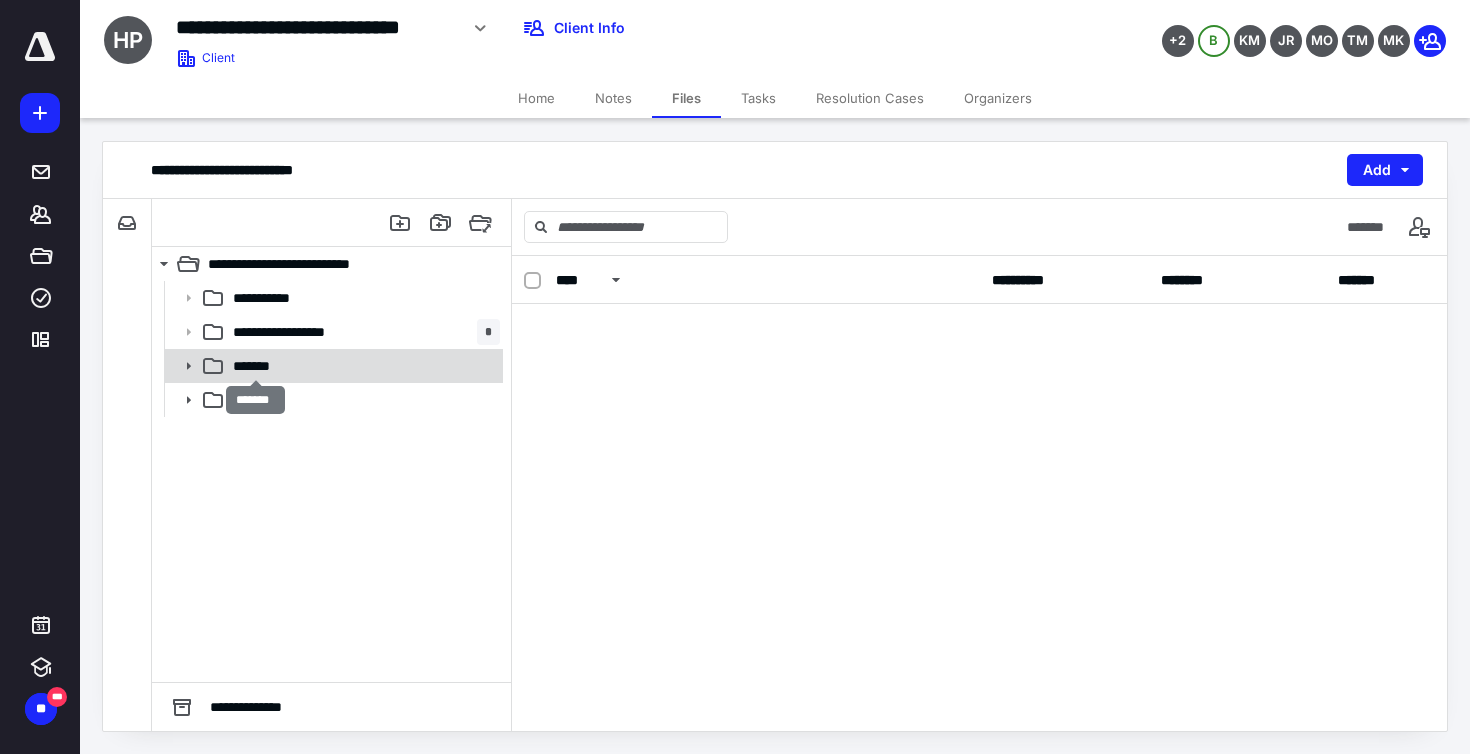 click on "*******" at bounding box center [255, 366] 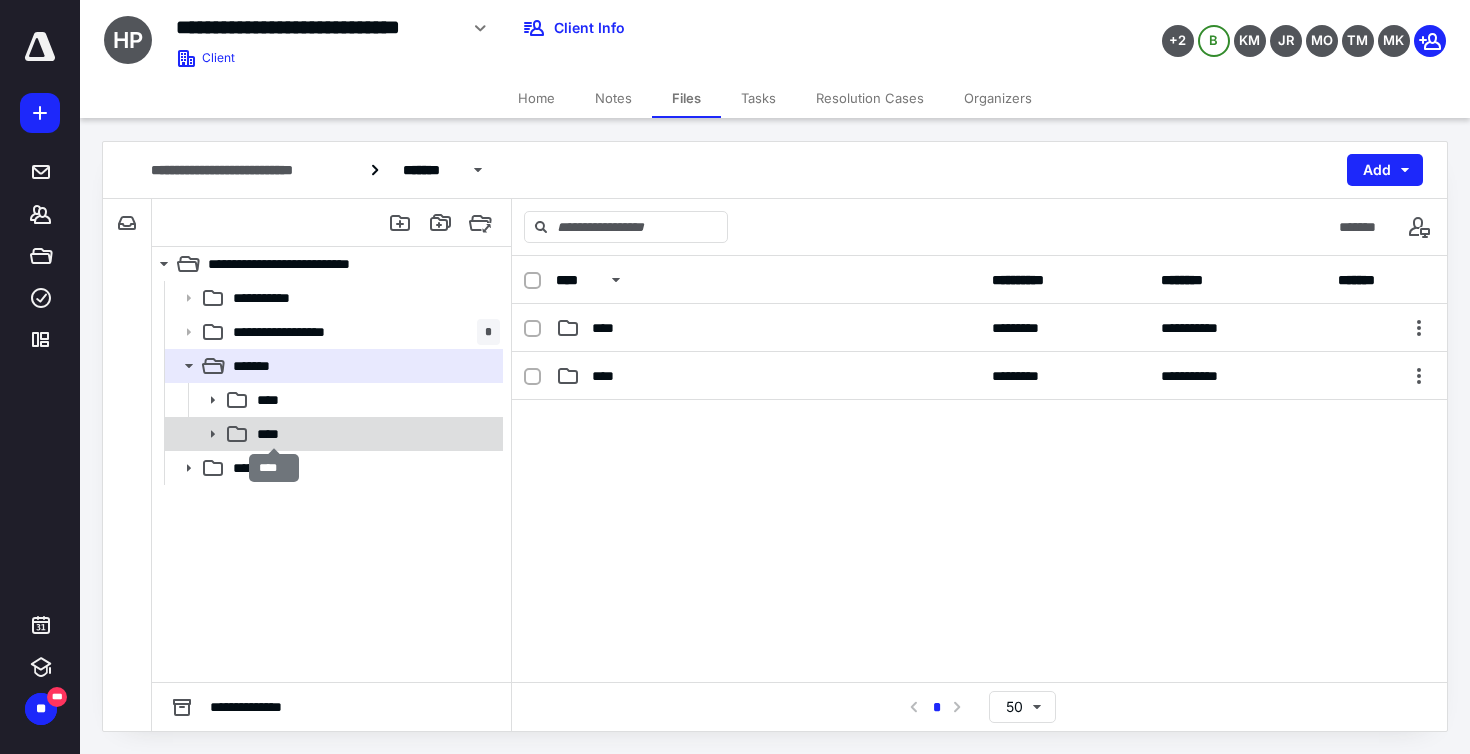 click on "****" at bounding box center (274, 434) 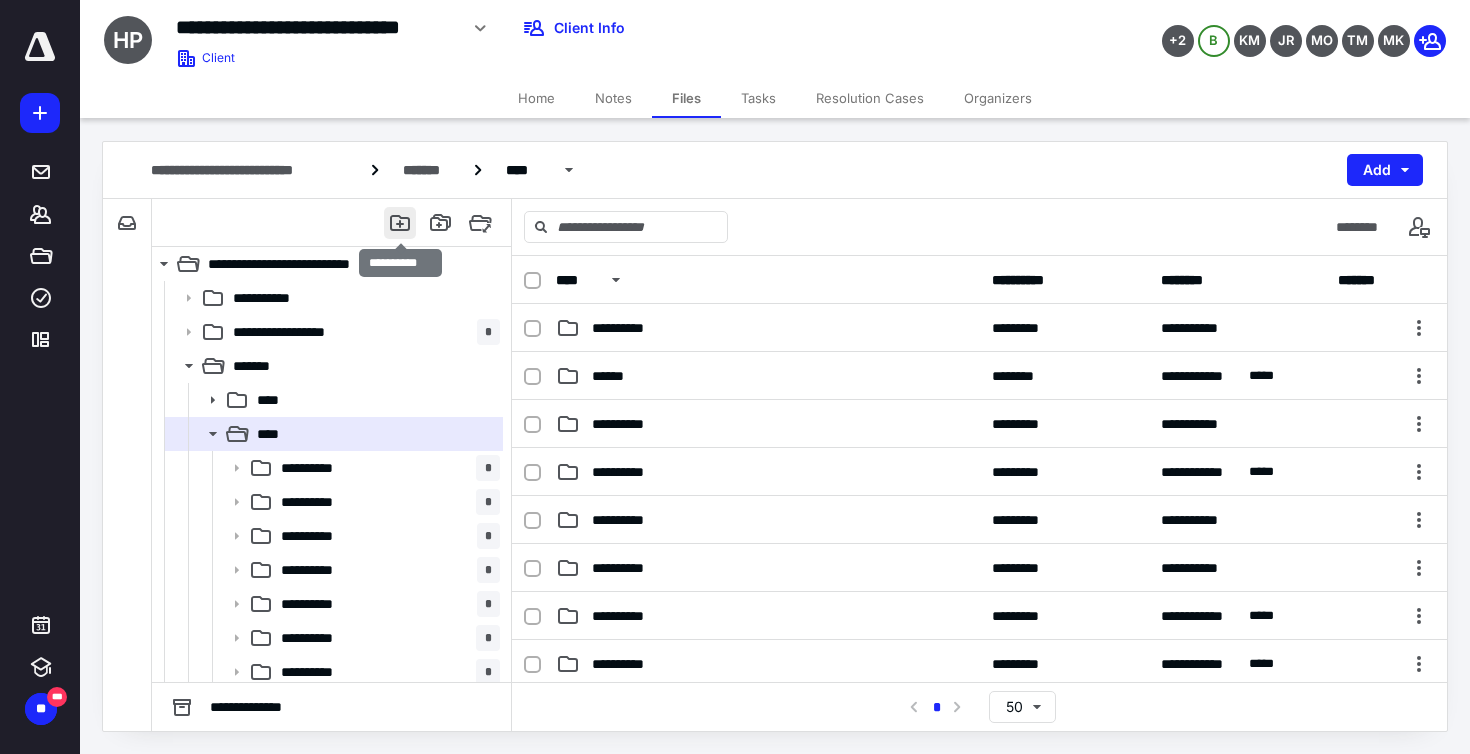 click at bounding box center (400, 223) 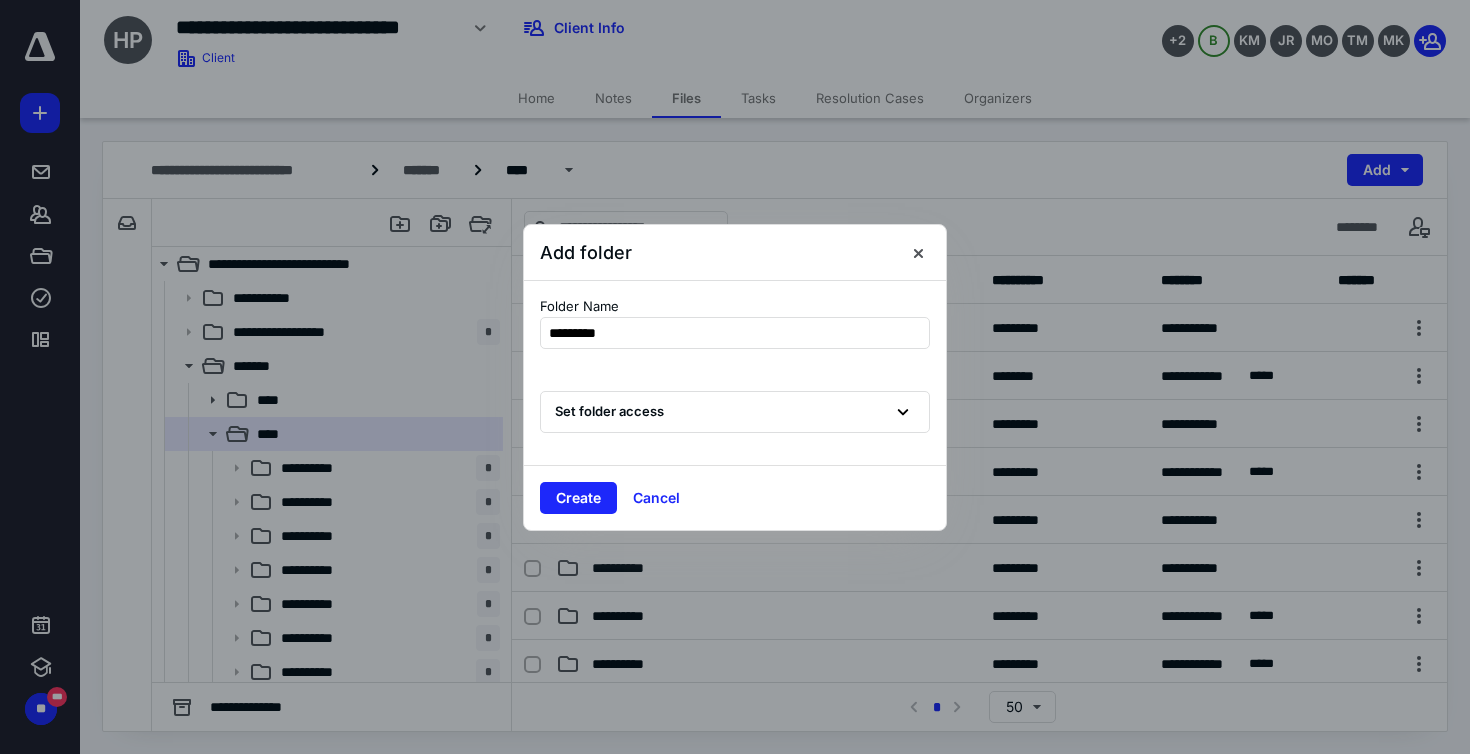 type on "**********" 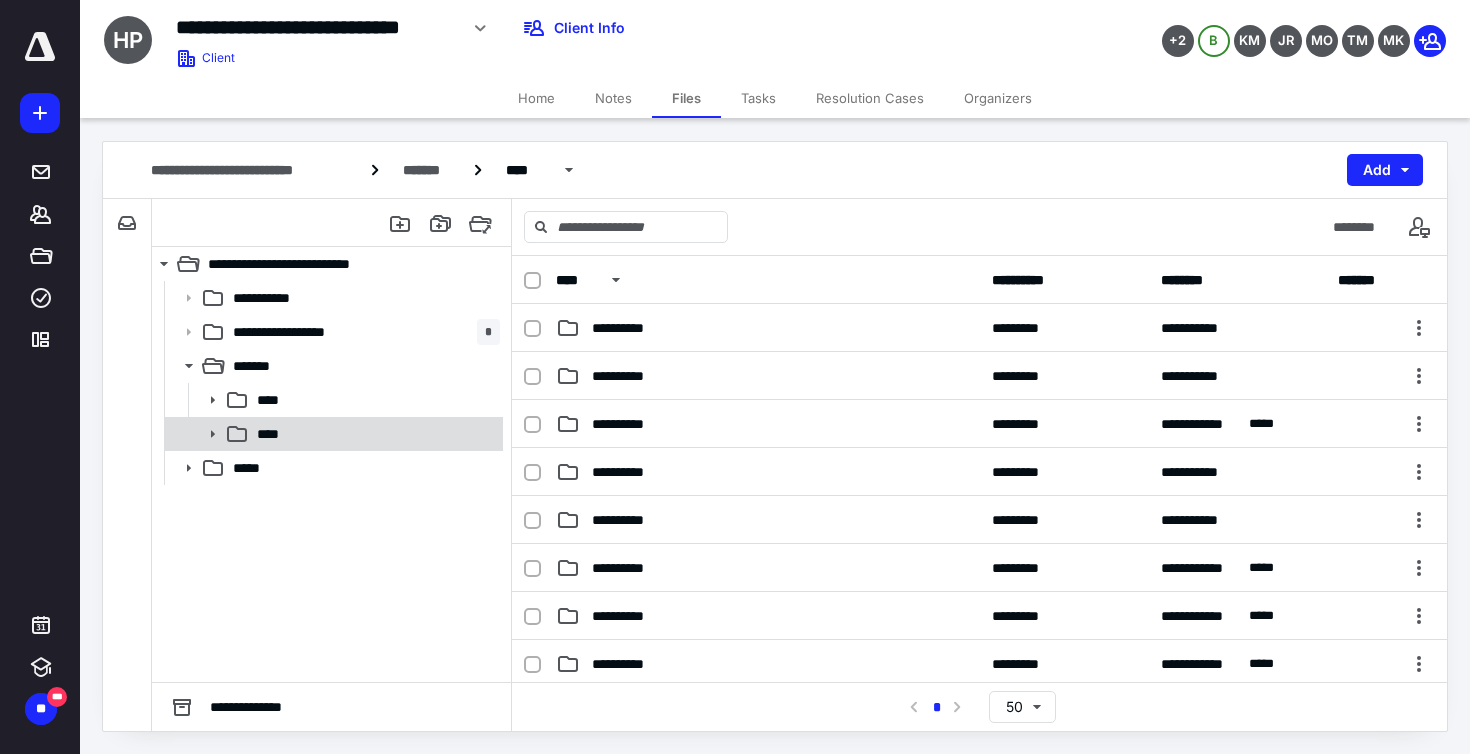 click on "****" at bounding box center [374, 434] 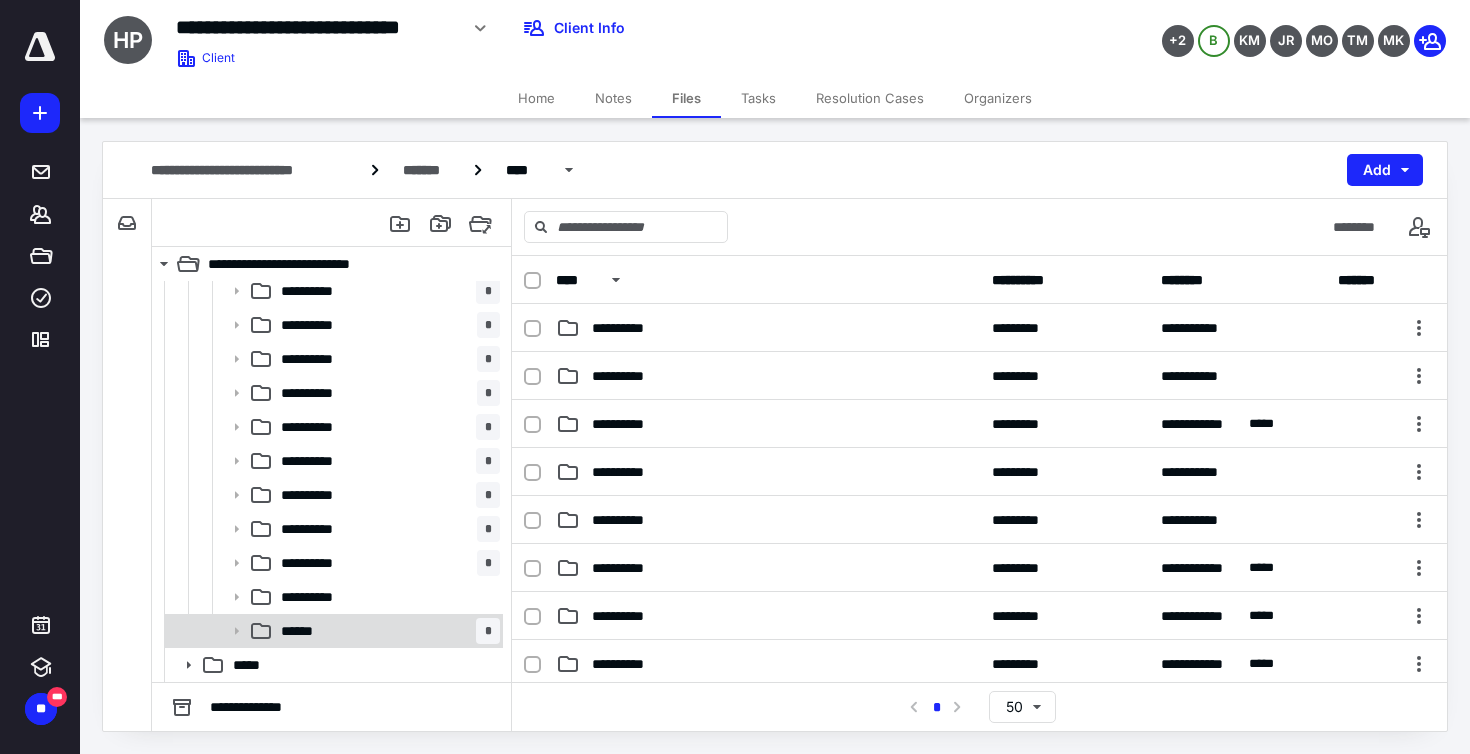 scroll, scrollTop: 211, scrollLeft: 0, axis: vertical 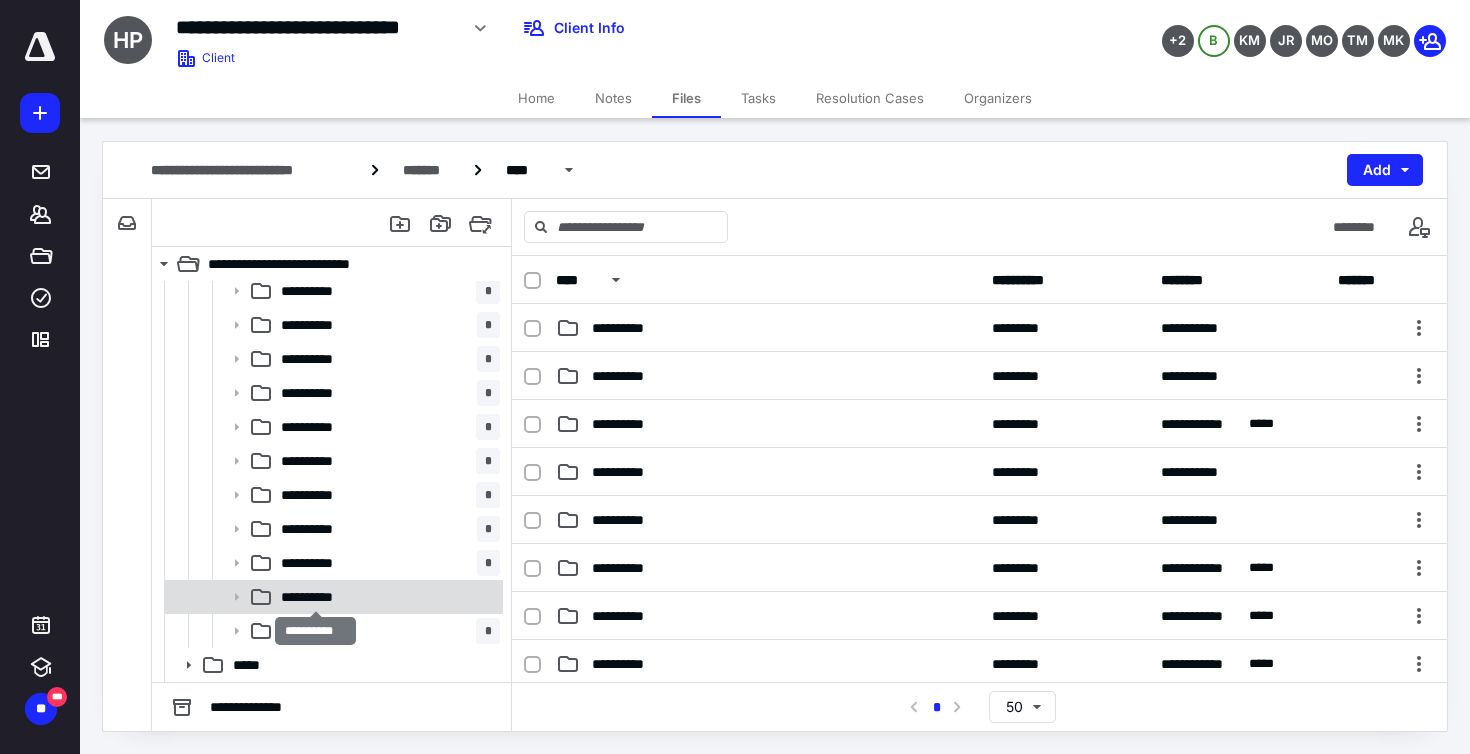 click on "**********" at bounding box center [315, 597] 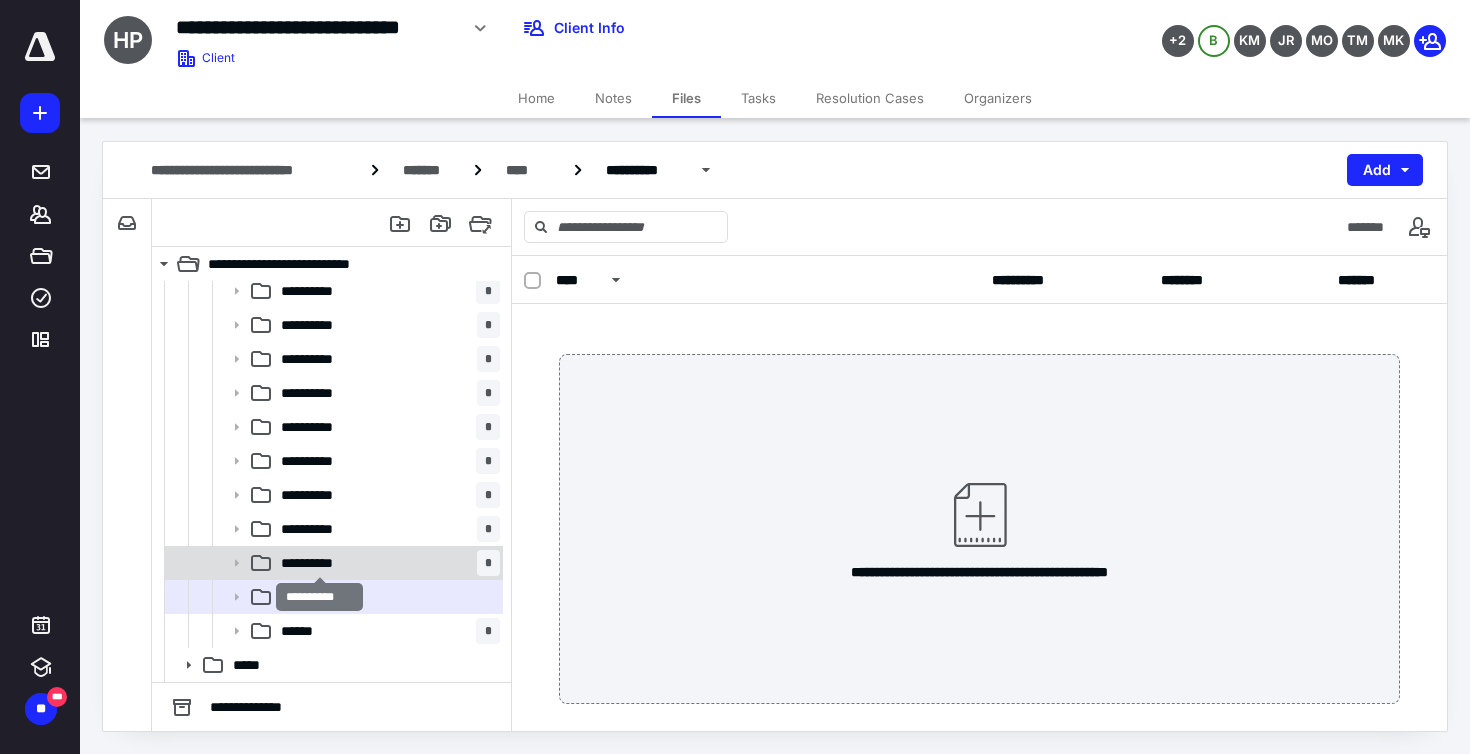 click on "**********" at bounding box center [319, 563] 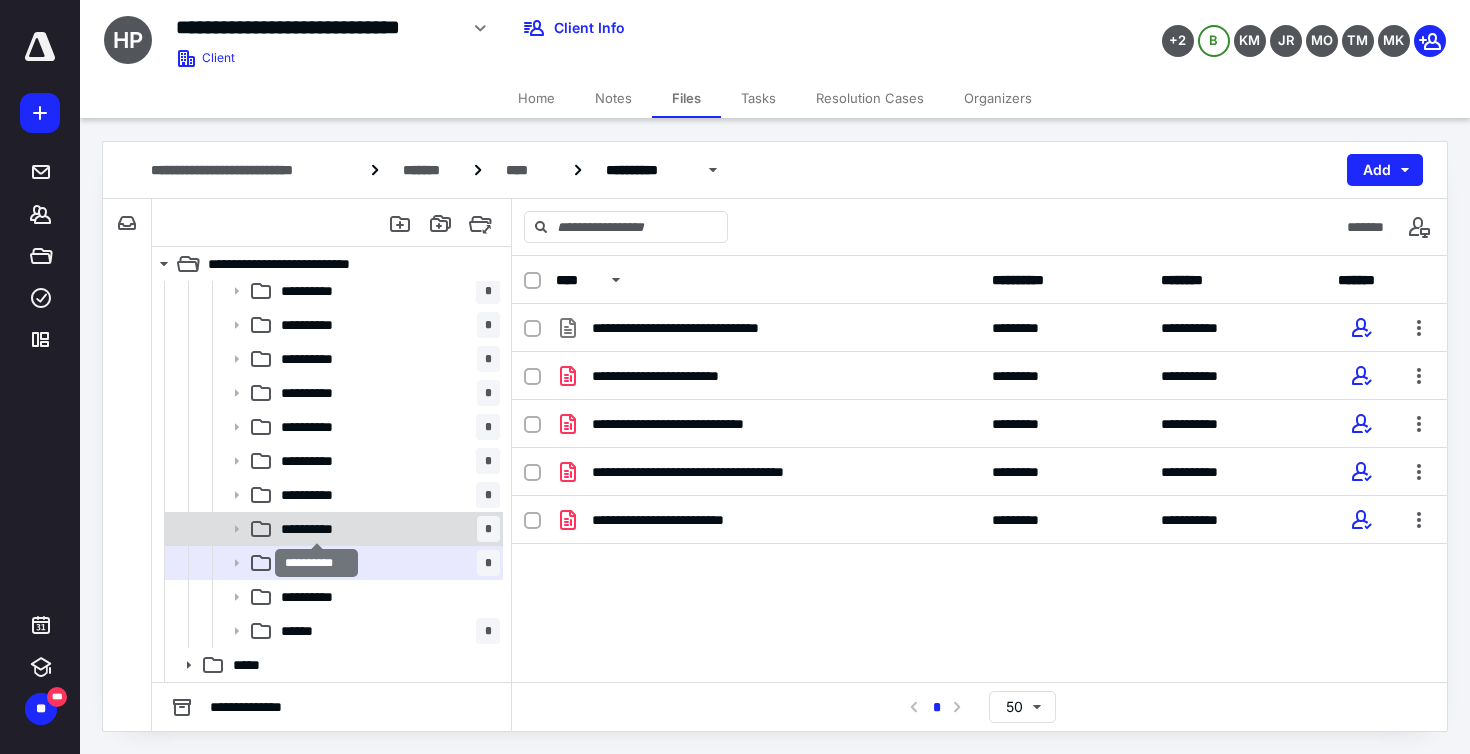 click on "**********" at bounding box center (317, 529) 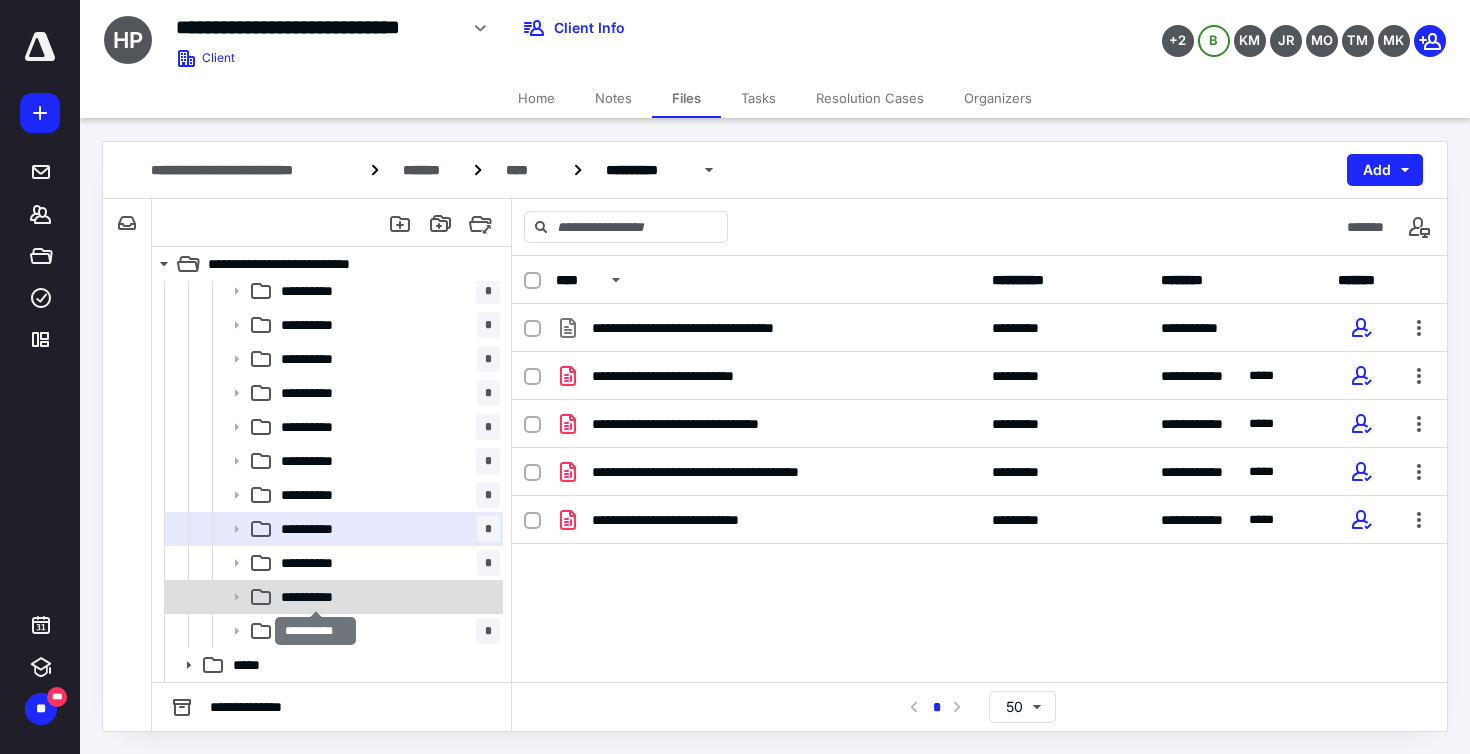 click on "**********" at bounding box center [315, 597] 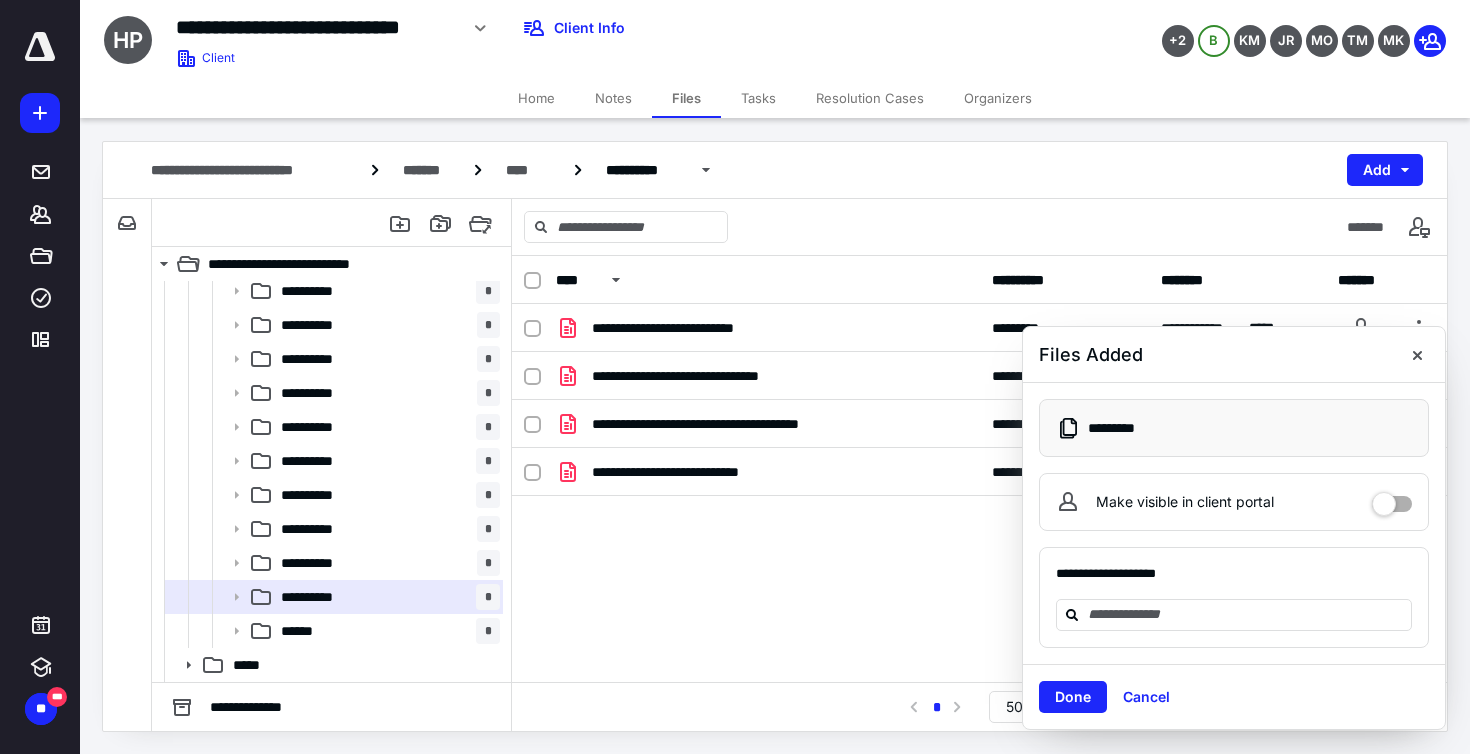 click on "Make visible in client portal" at bounding box center [1392, 499] 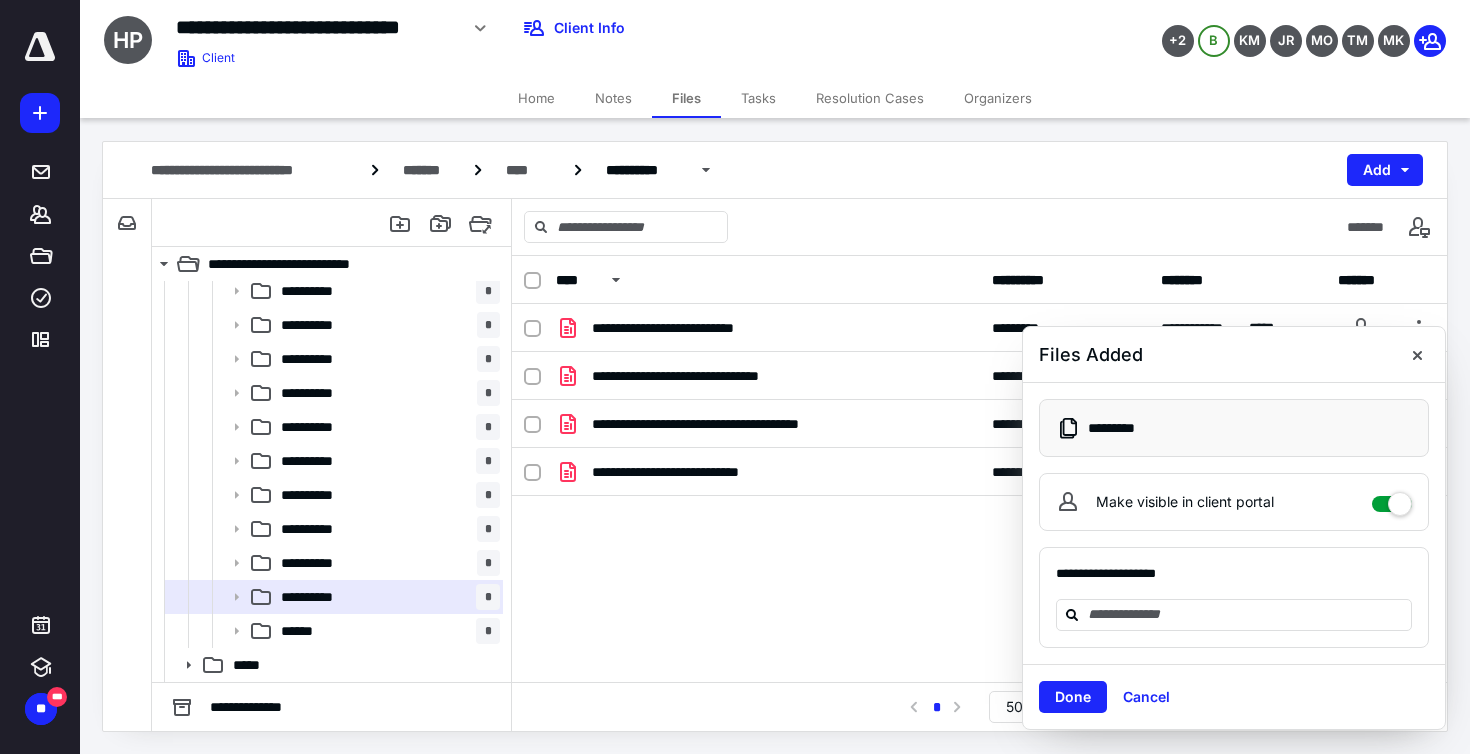 checkbox on "****" 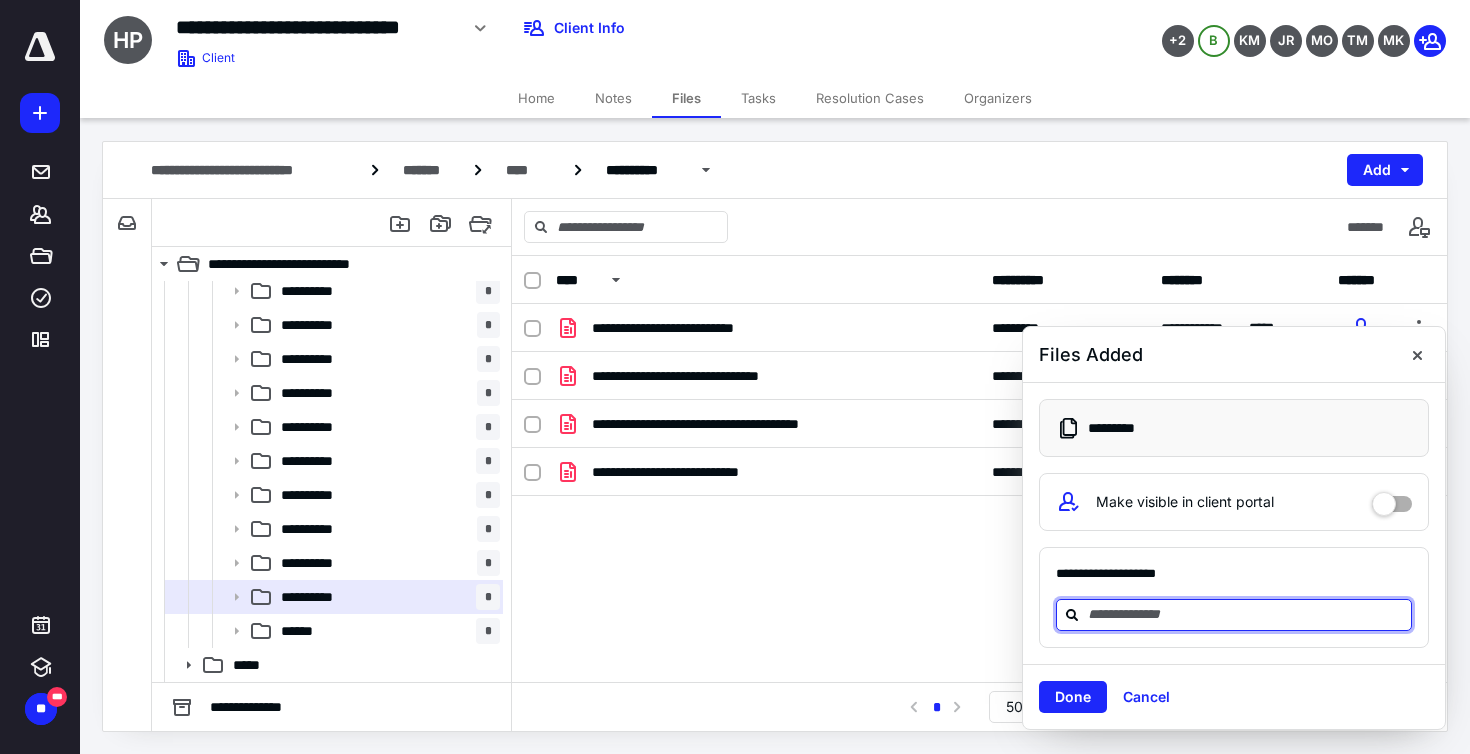 click at bounding box center [1246, 614] 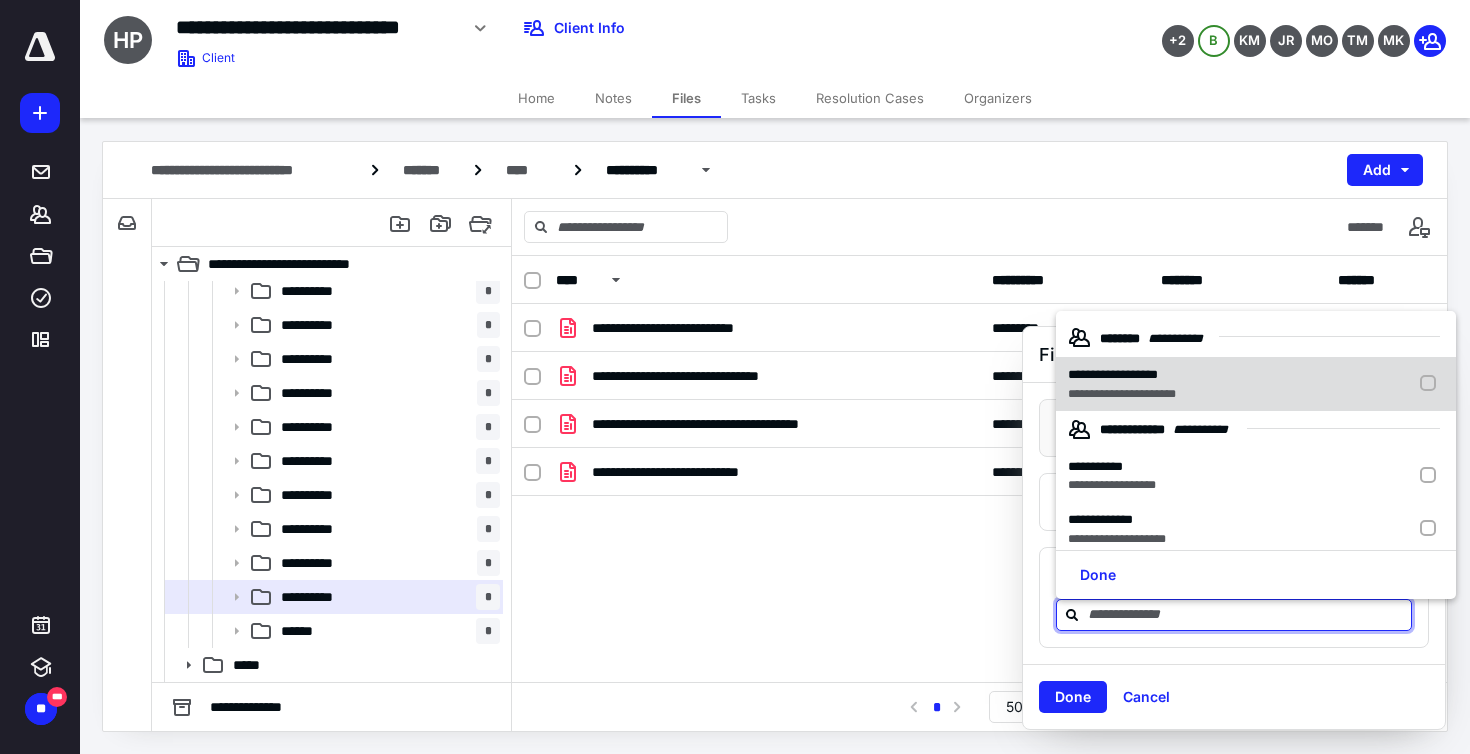 click at bounding box center (1432, 384) 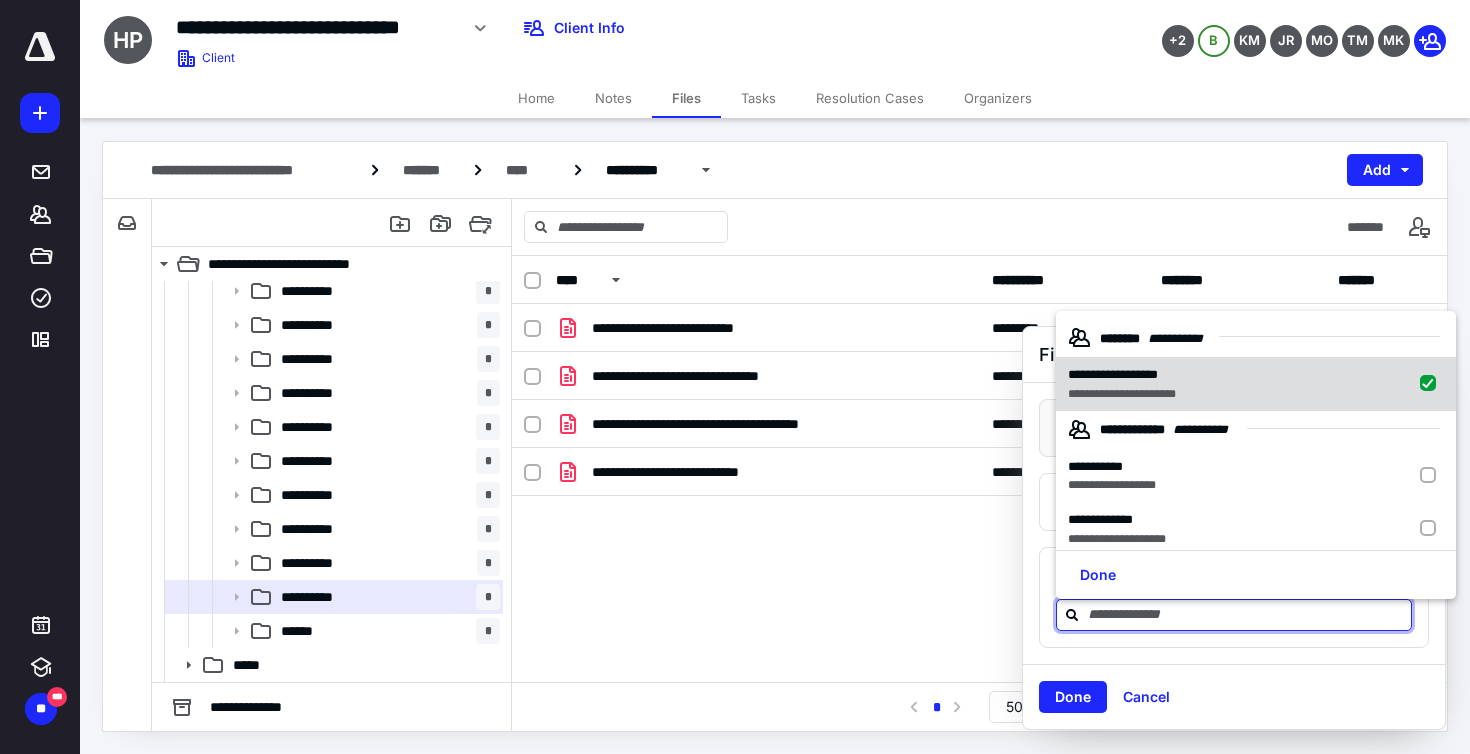 checkbox on "true" 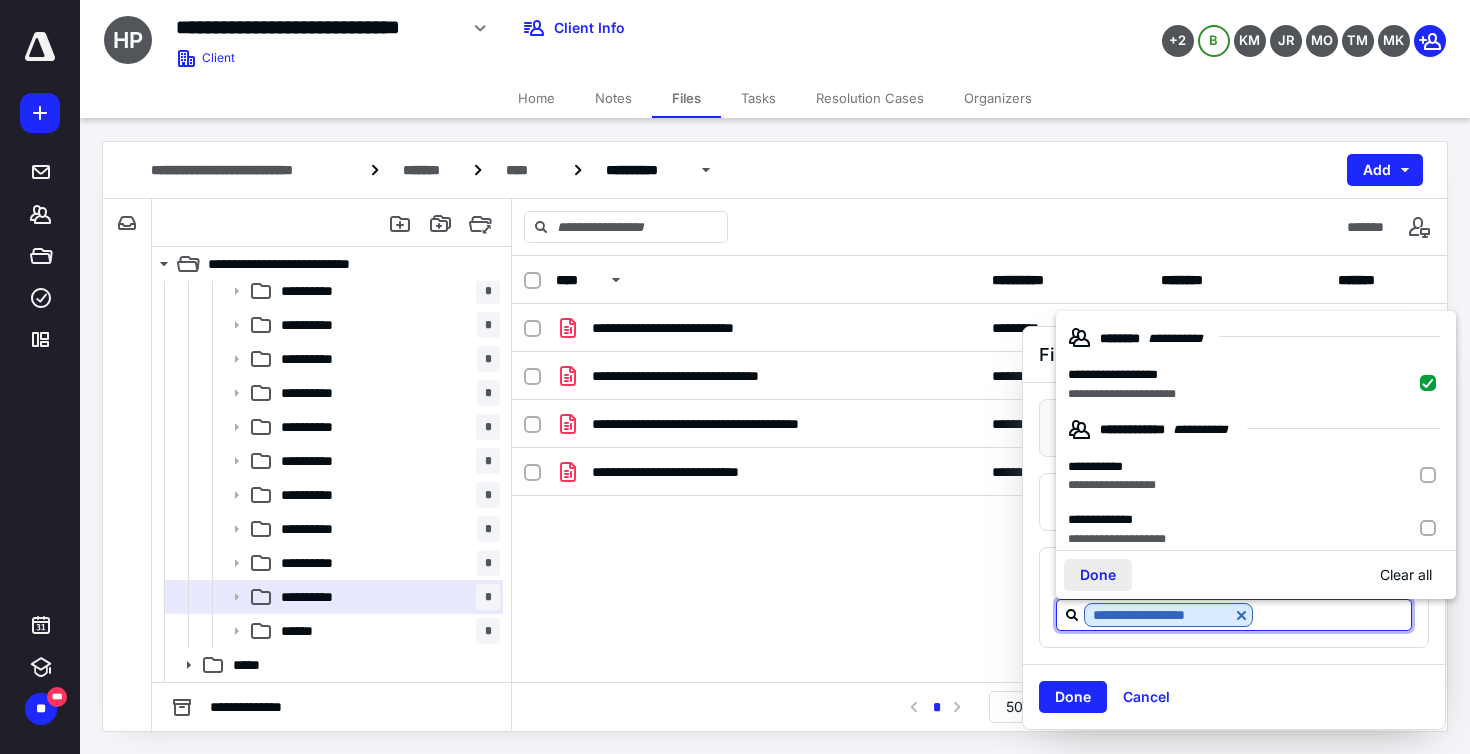 click on "Done" at bounding box center [1098, 575] 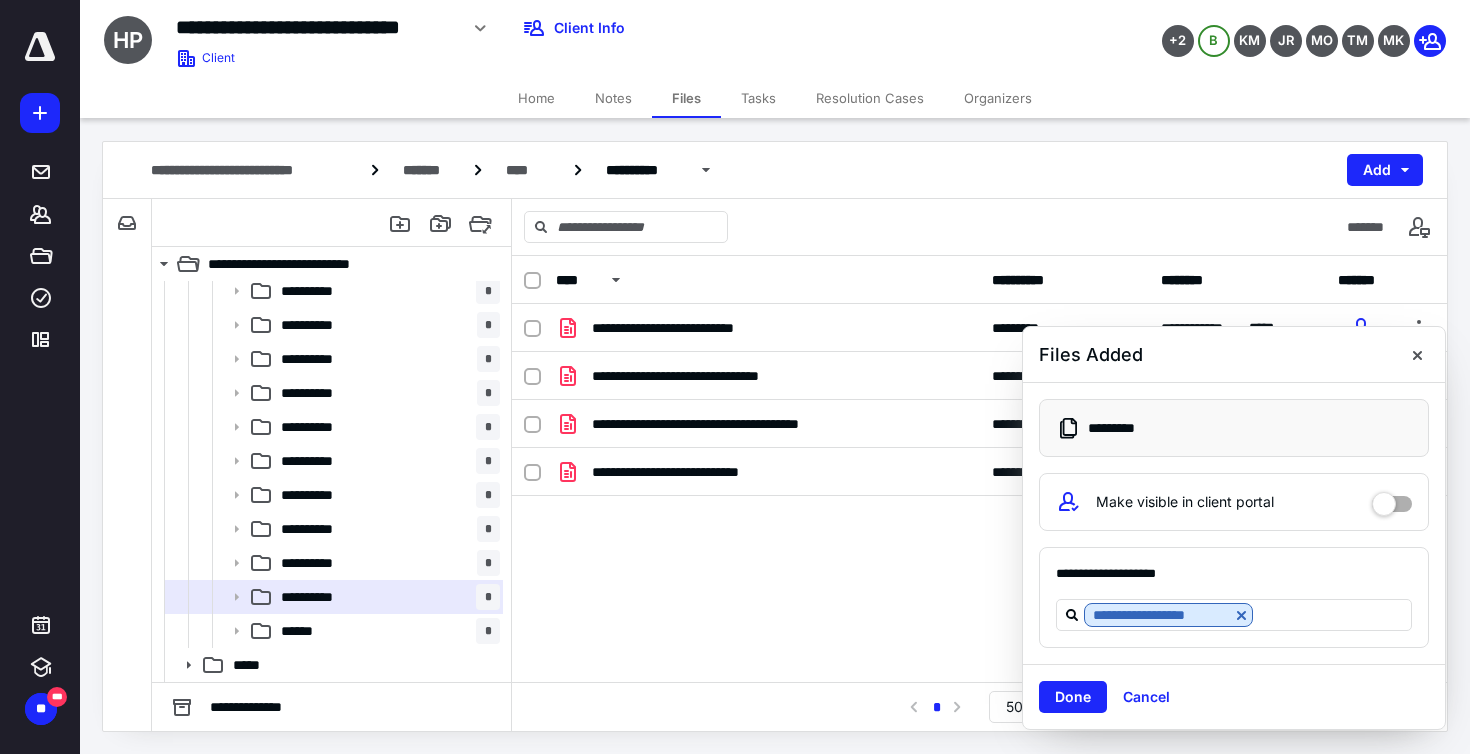 click on "Done" at bounding box center [1073, 697] 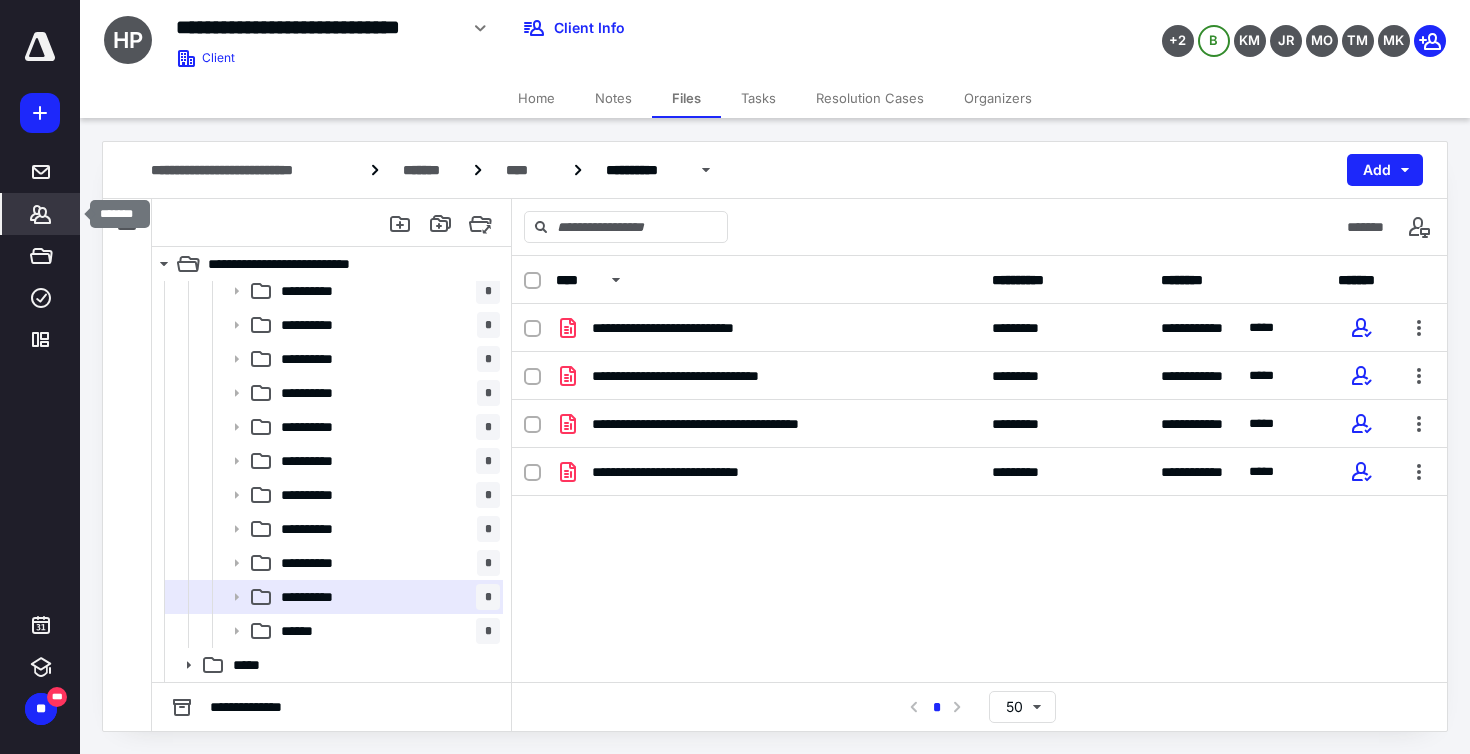 click 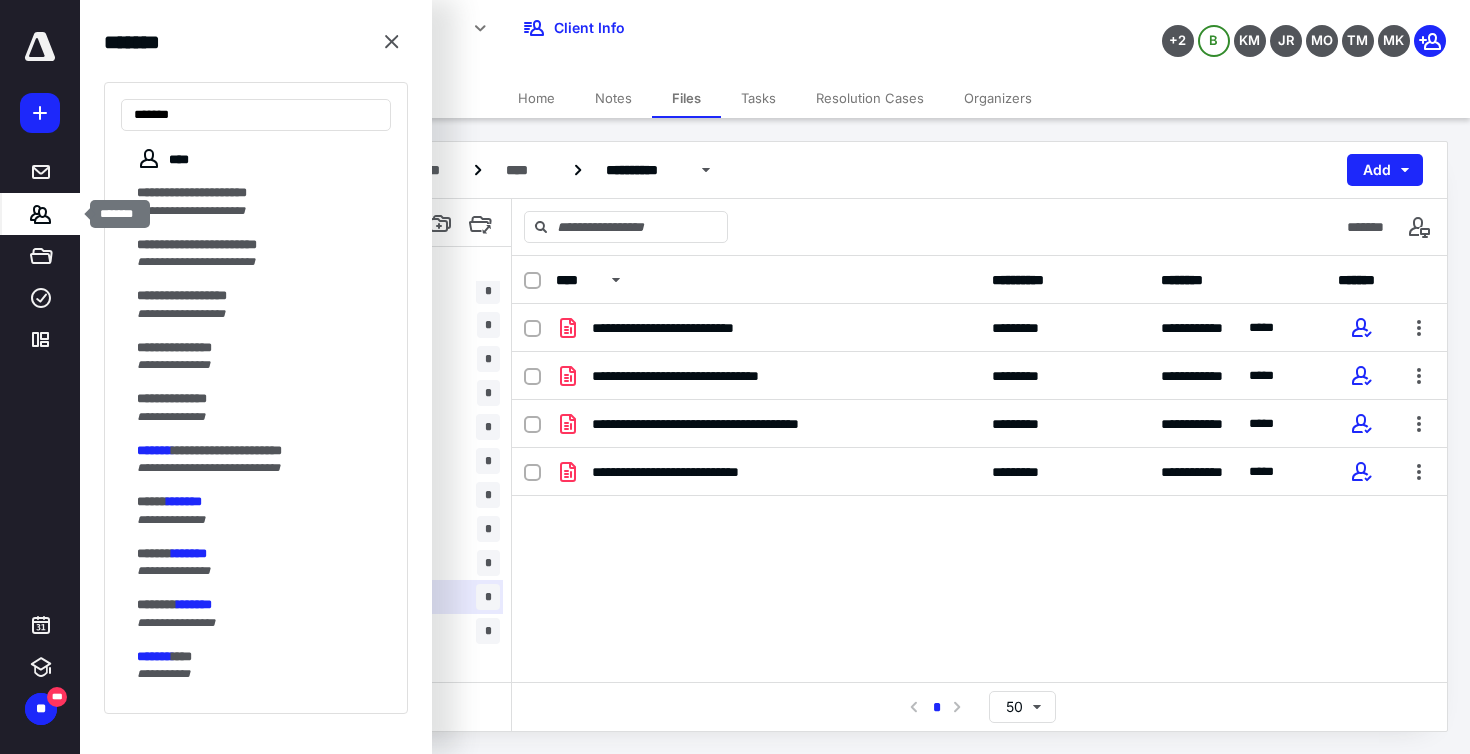 type on "*******" 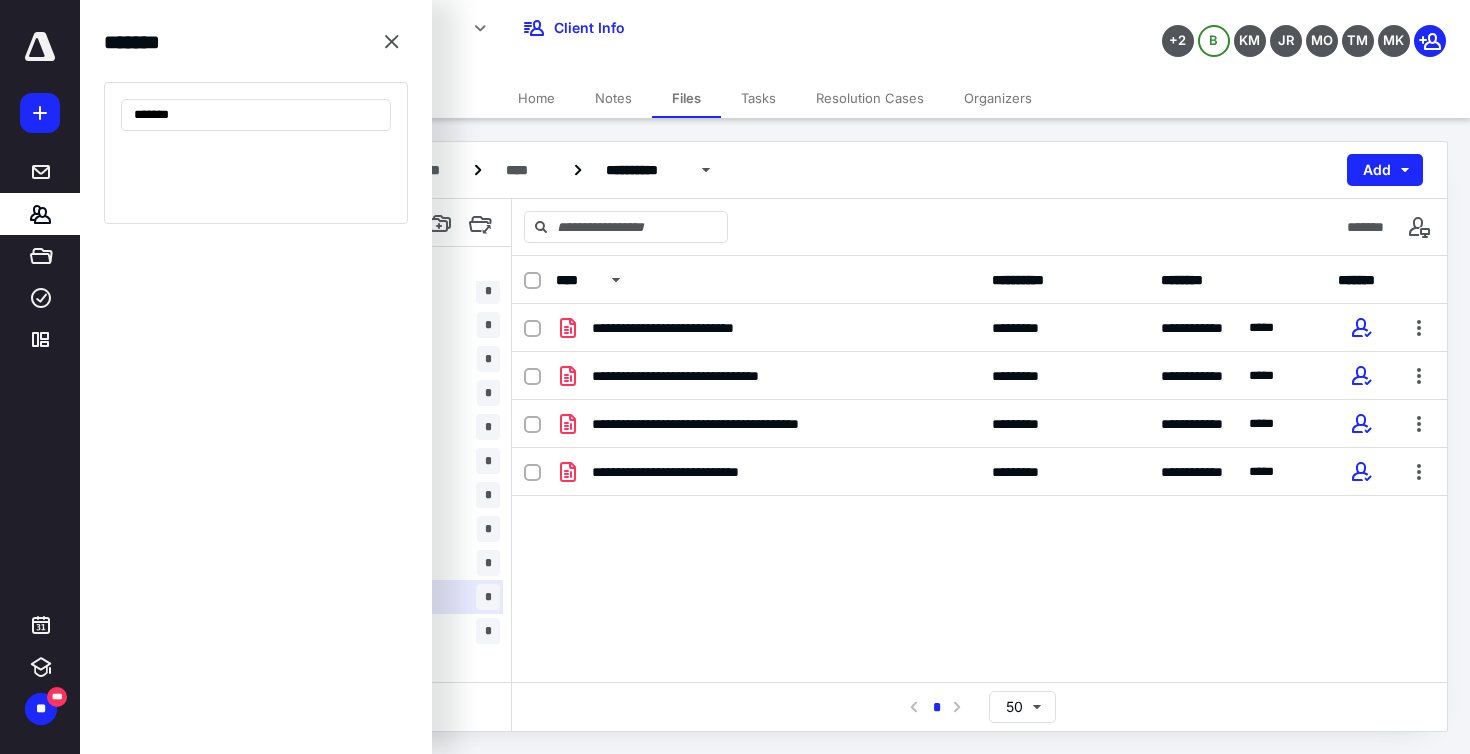 drag, startPoint x: 35, startPoint y: 213, endPoint x: 198, endPoint y: 447, distance: 285.17538 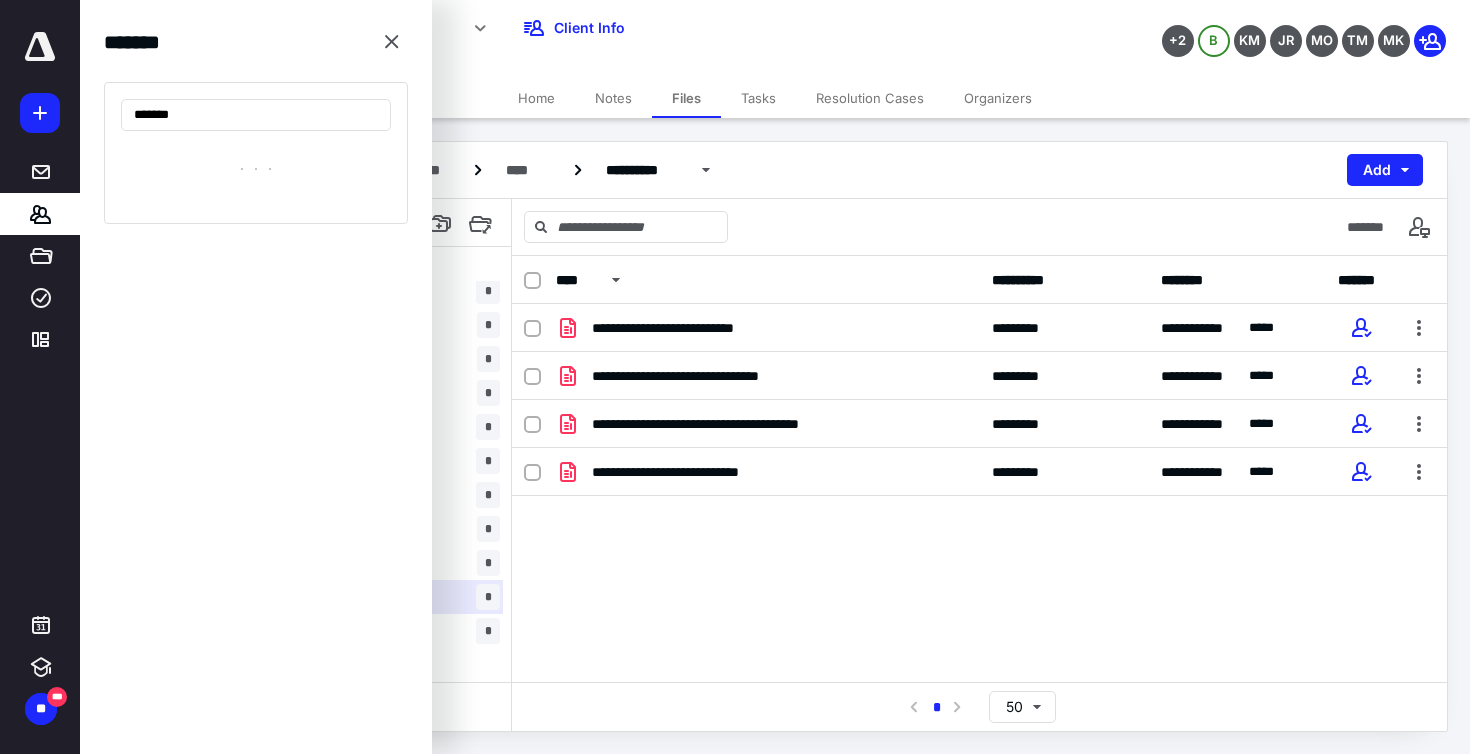 click on "******* *******" at bounding box center (256, 377) 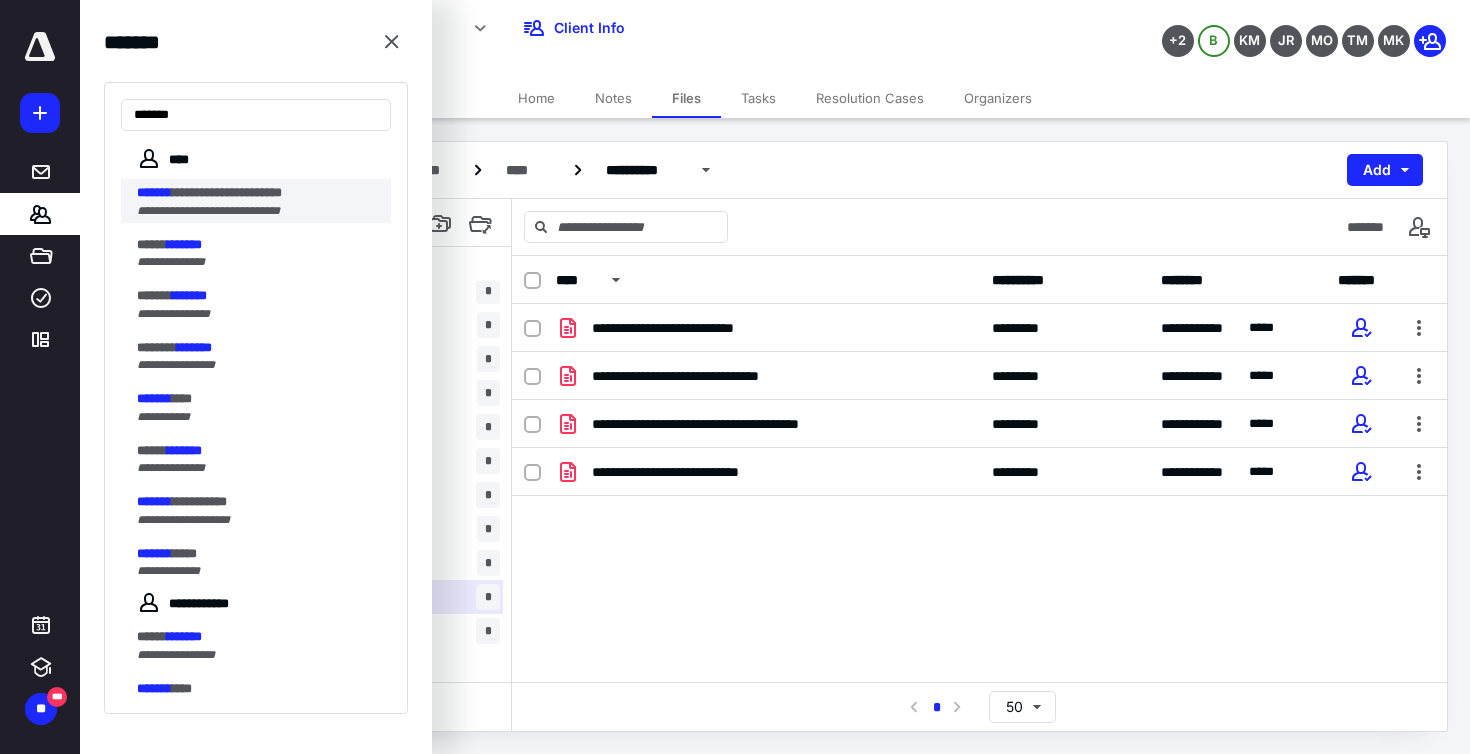 drag, startPoint x: 198, startPoint y: 447, endPoint x: 215, endPoint y: 192, distance: 255.56604 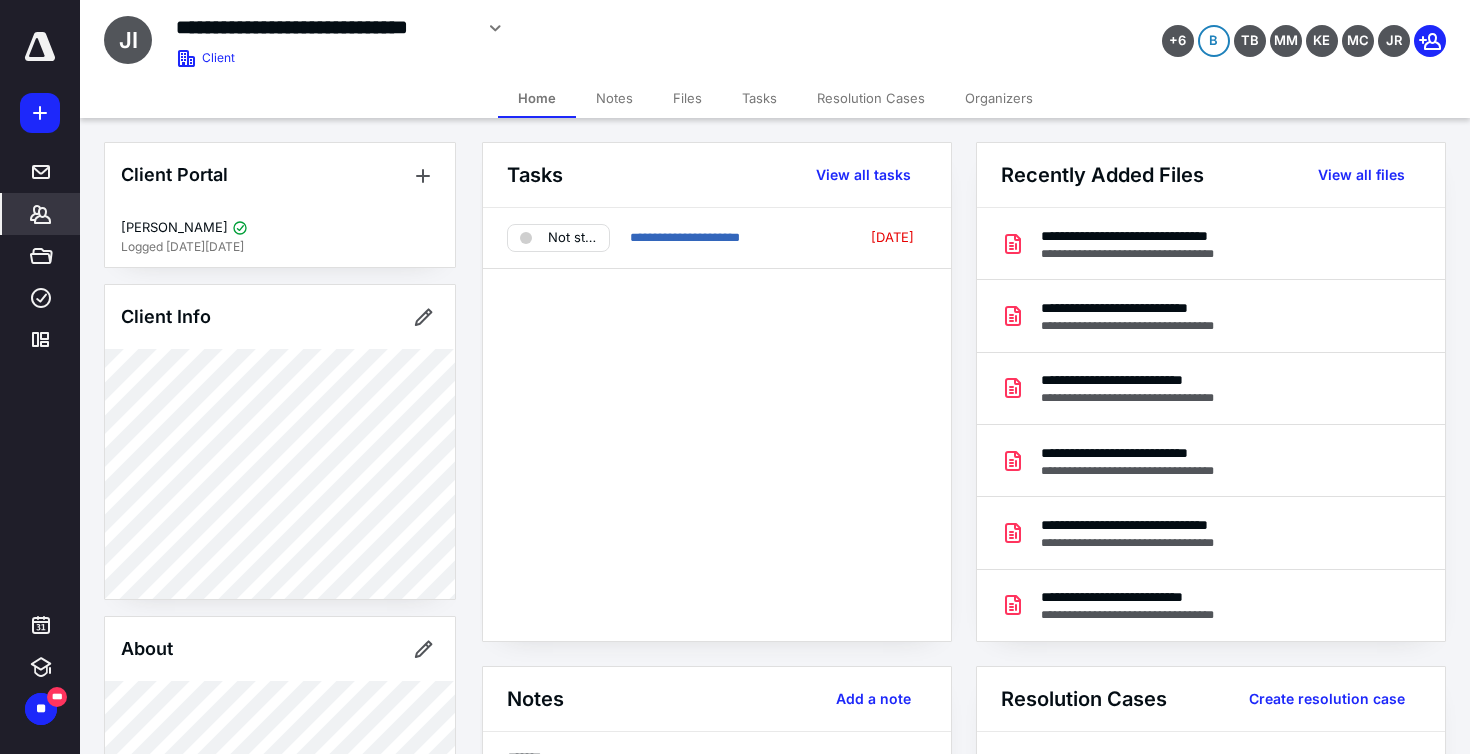 click on "**********" at bounding box center (685, 237) 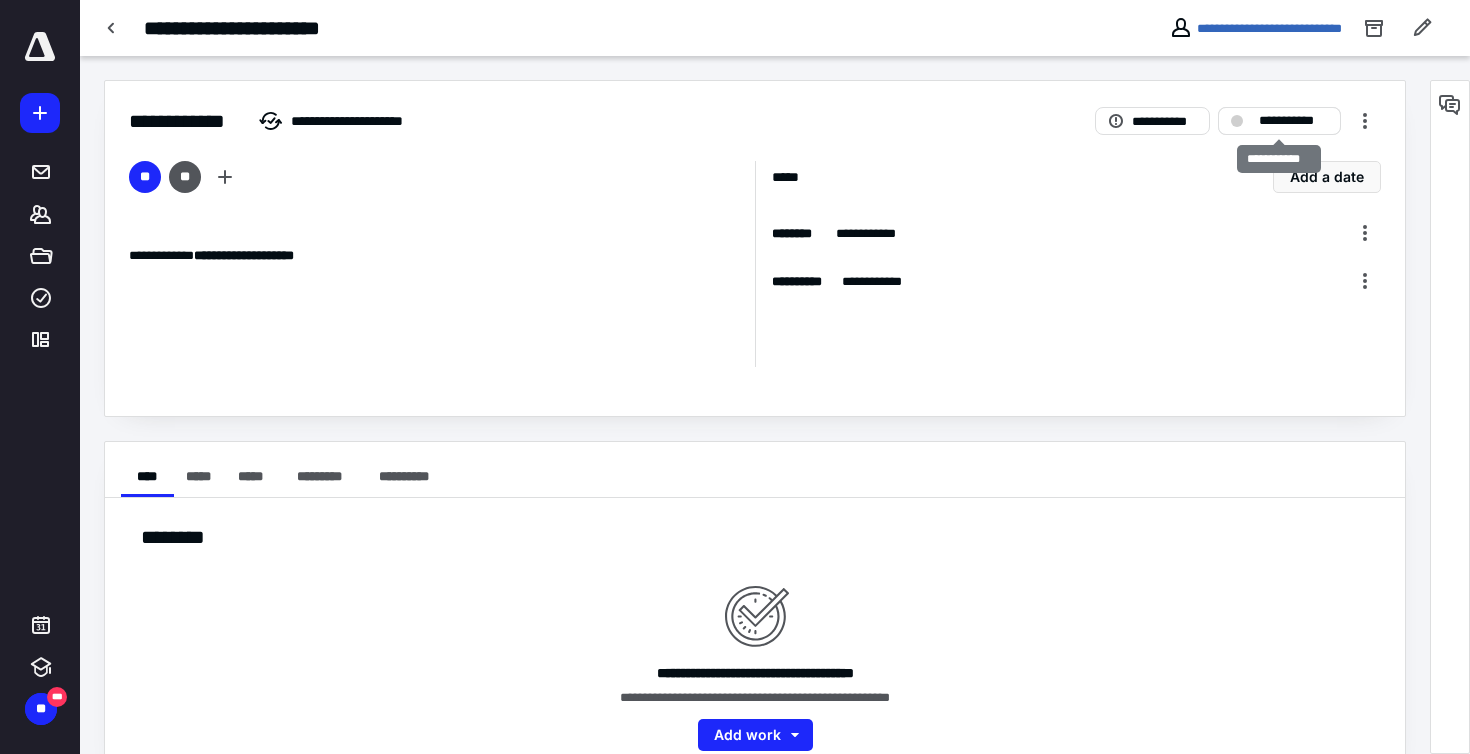 click on "**********" at bounding box center [1293, 121] 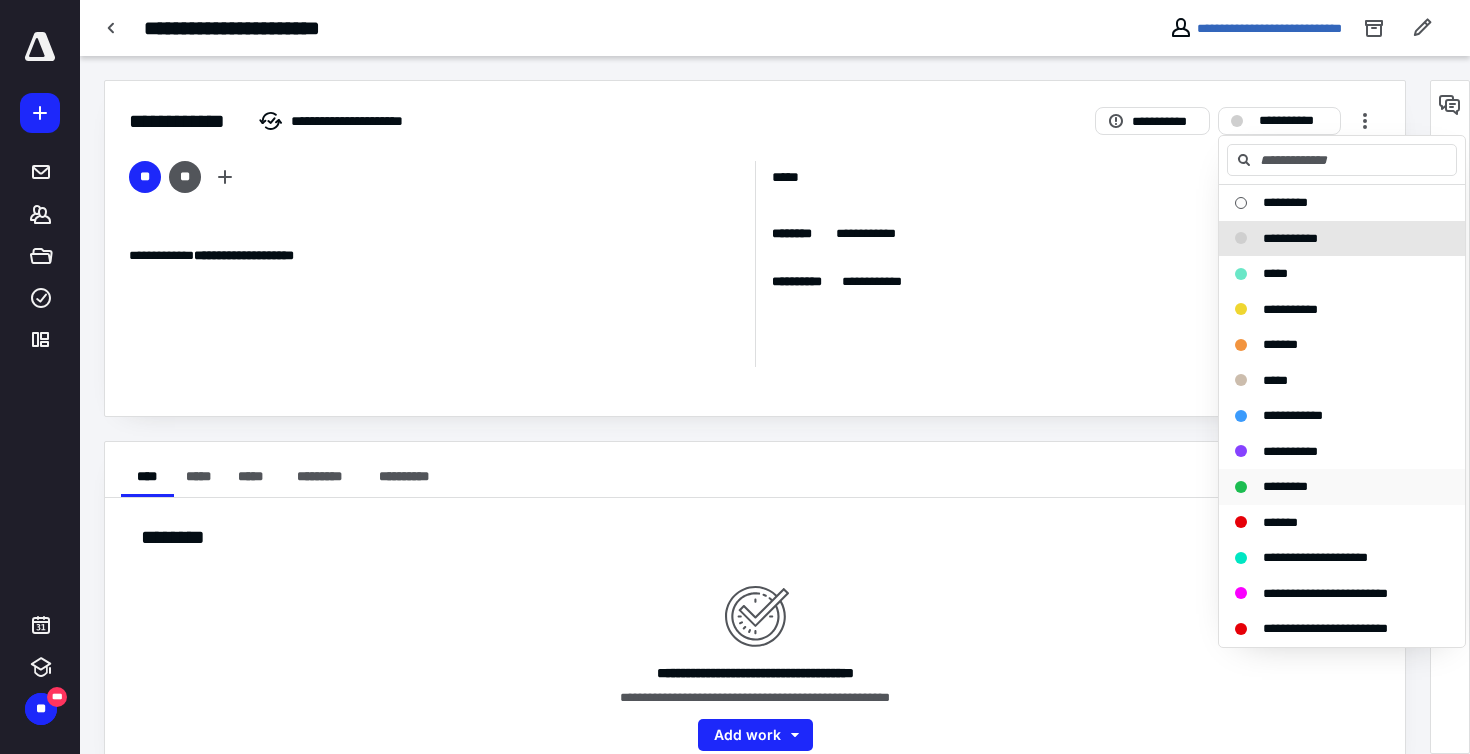 click on "*********" at bounding box center (1285, 486) 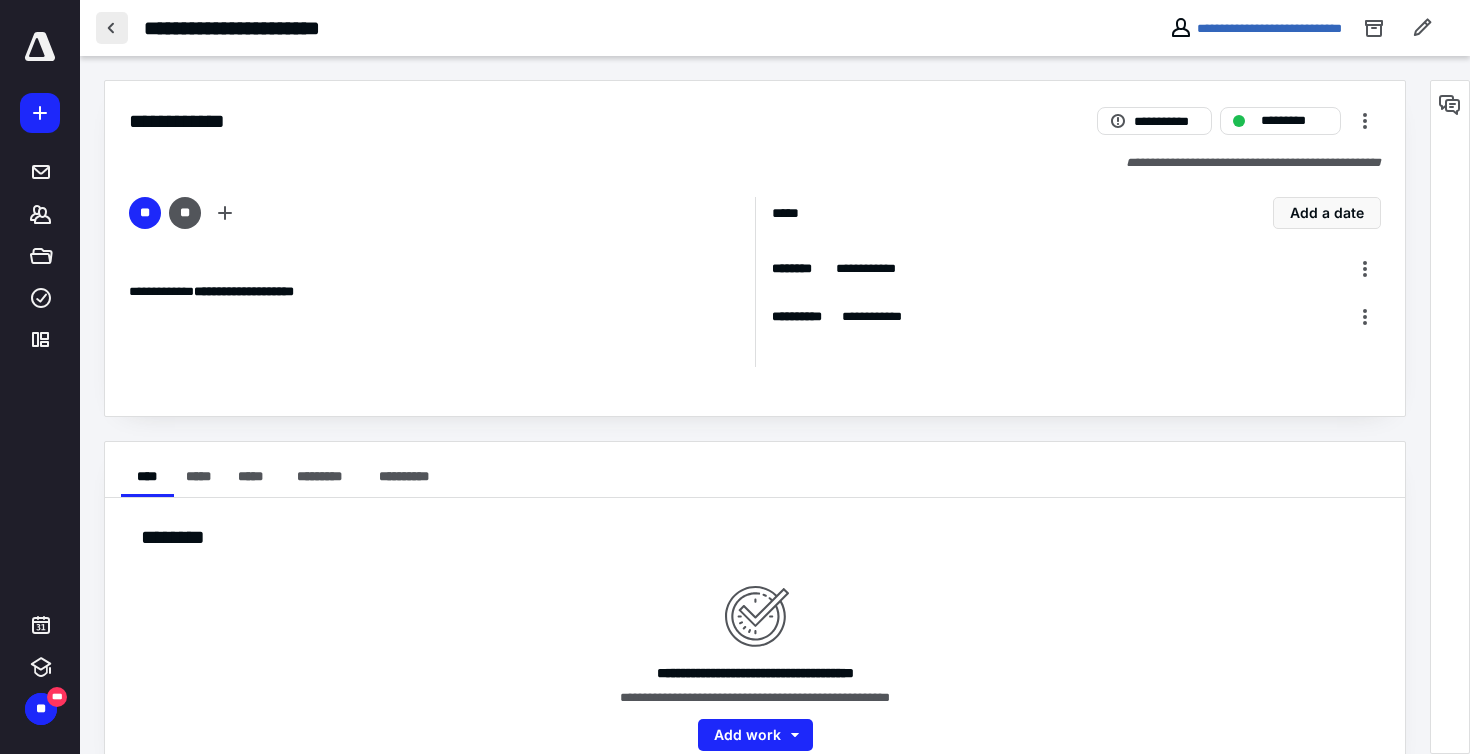 click at bounding box center [112, 28] 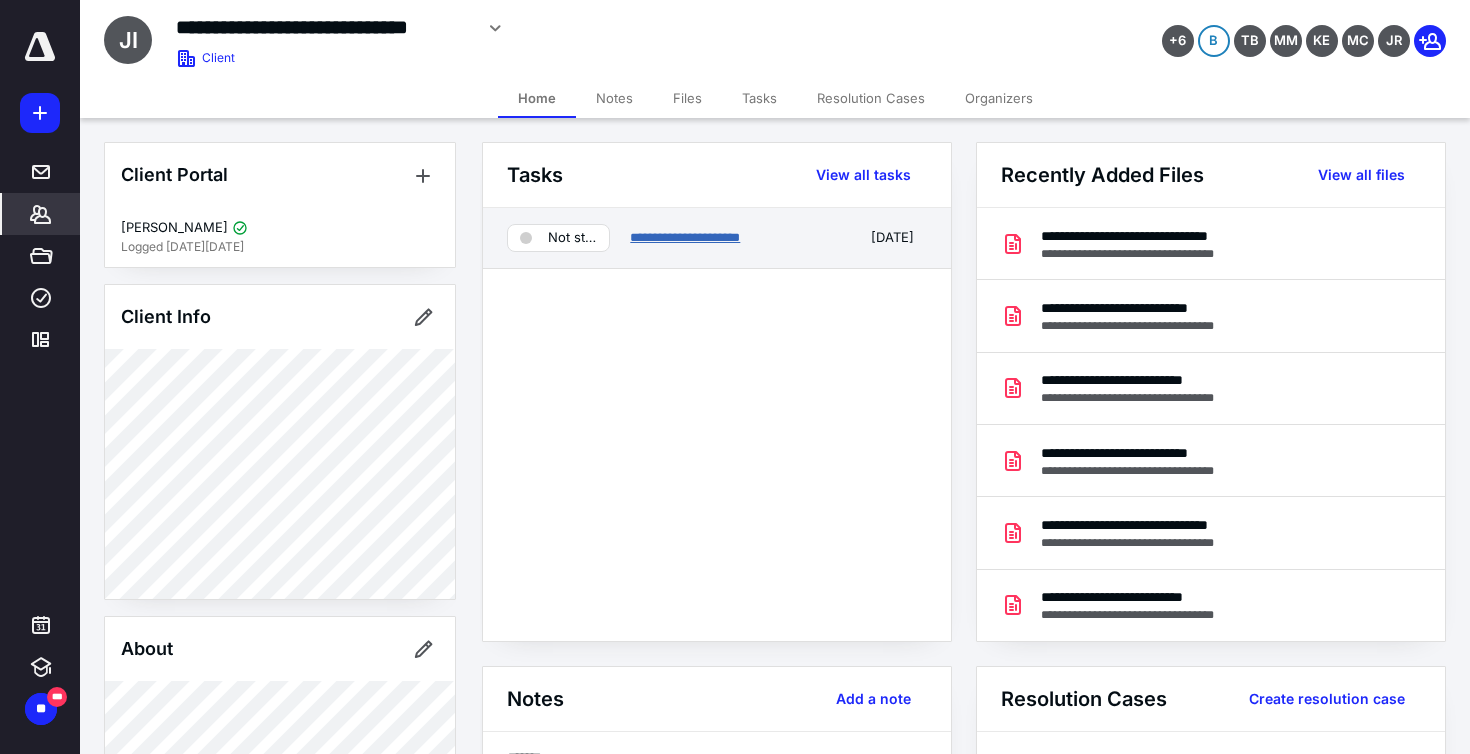 click on "**********" at bounding box center [685, 237] 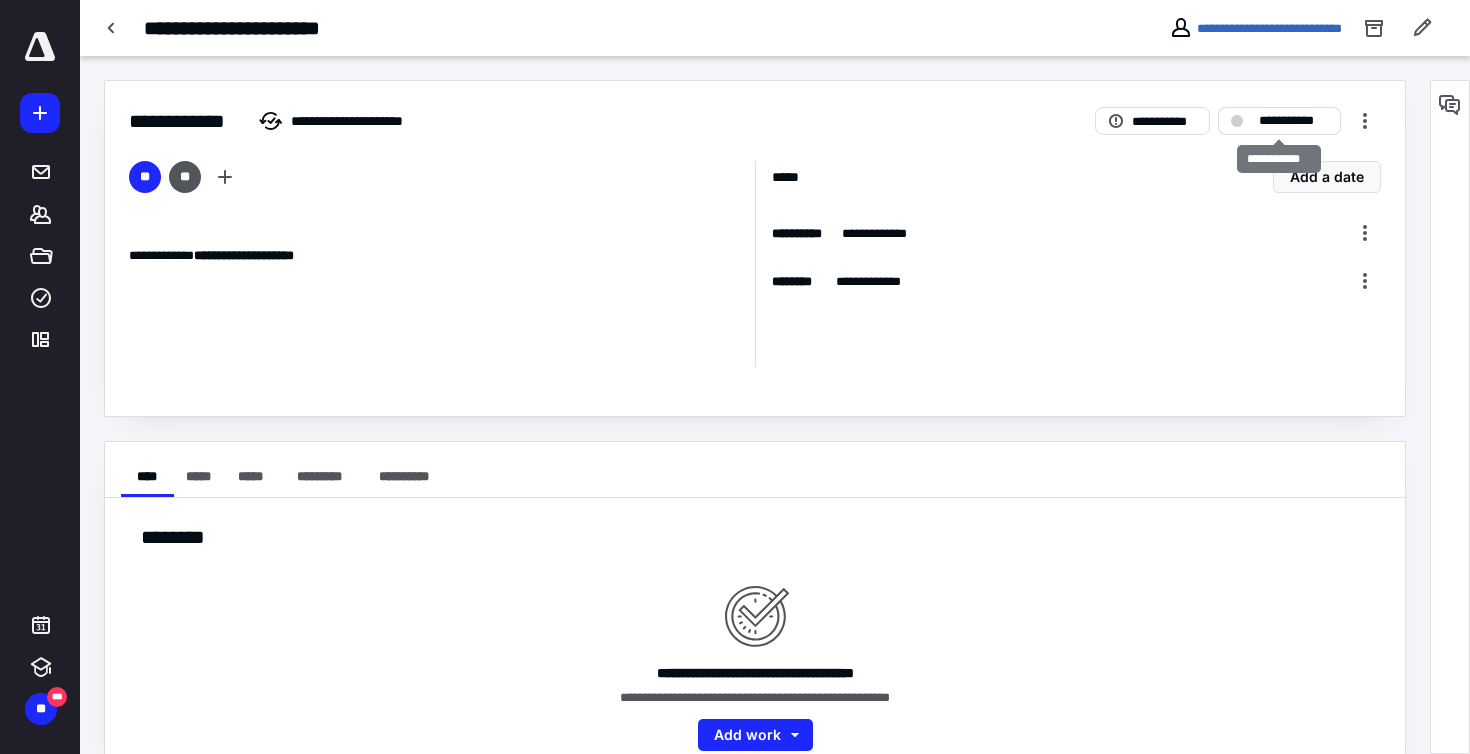 click on "**********" at bounding box center (1293, 121) 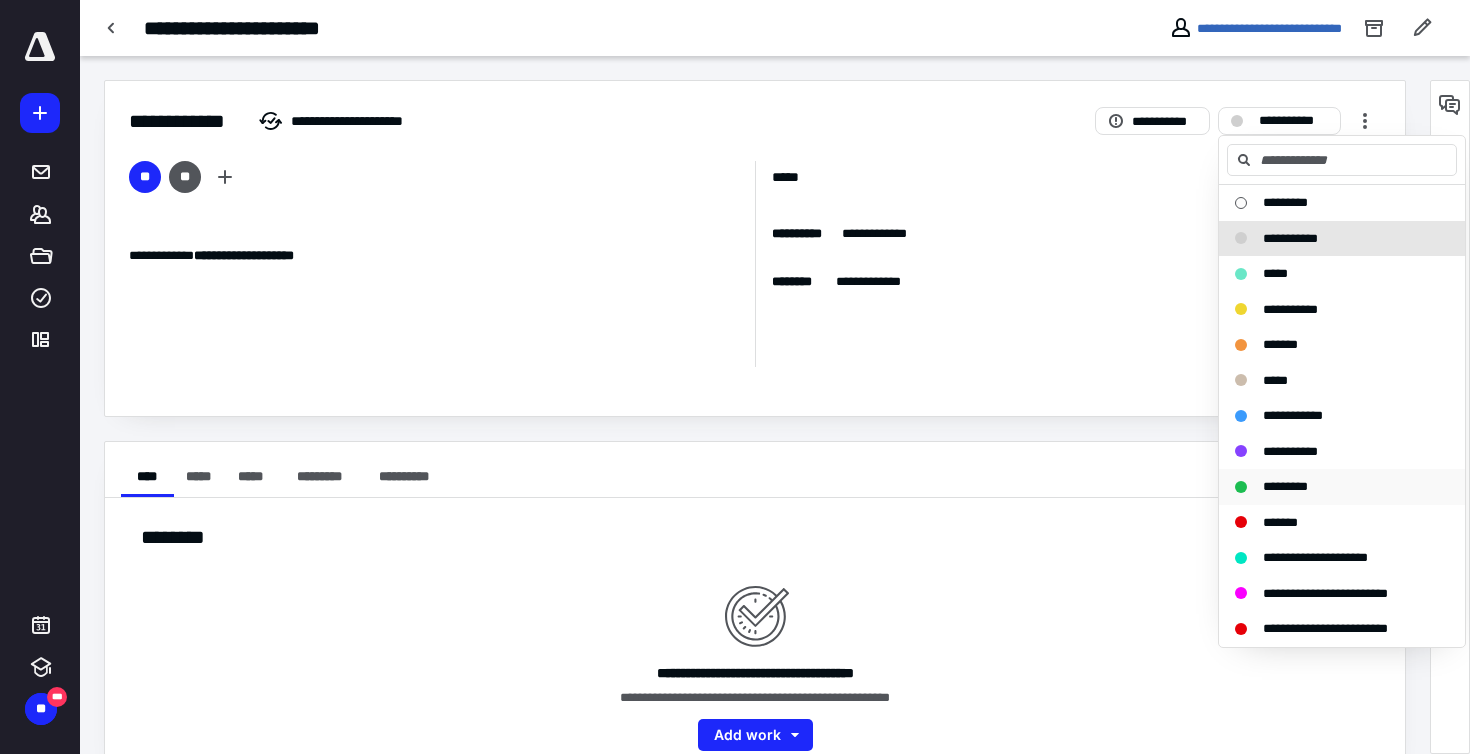 click on "*********" at bounding box center (1285, 486) 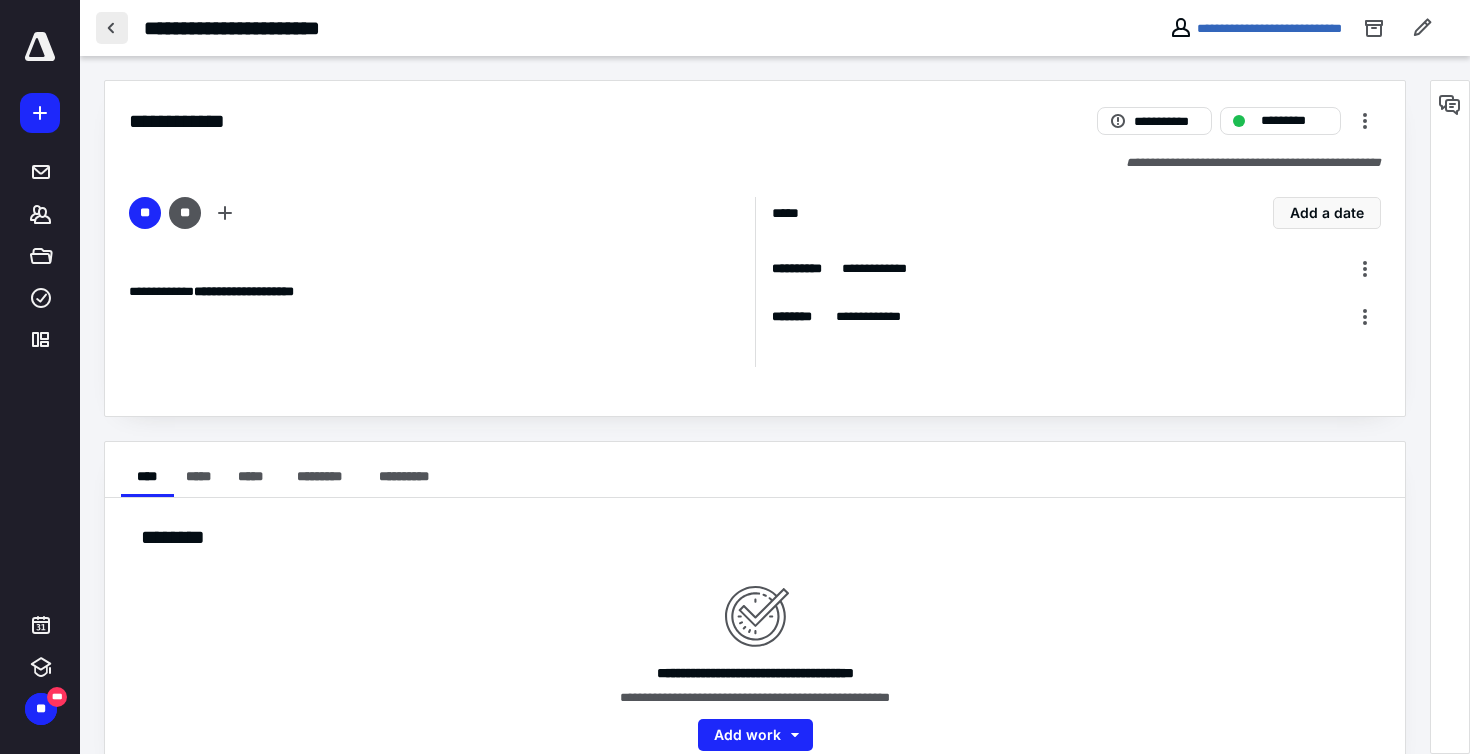 click at bounding box center [112, 28] 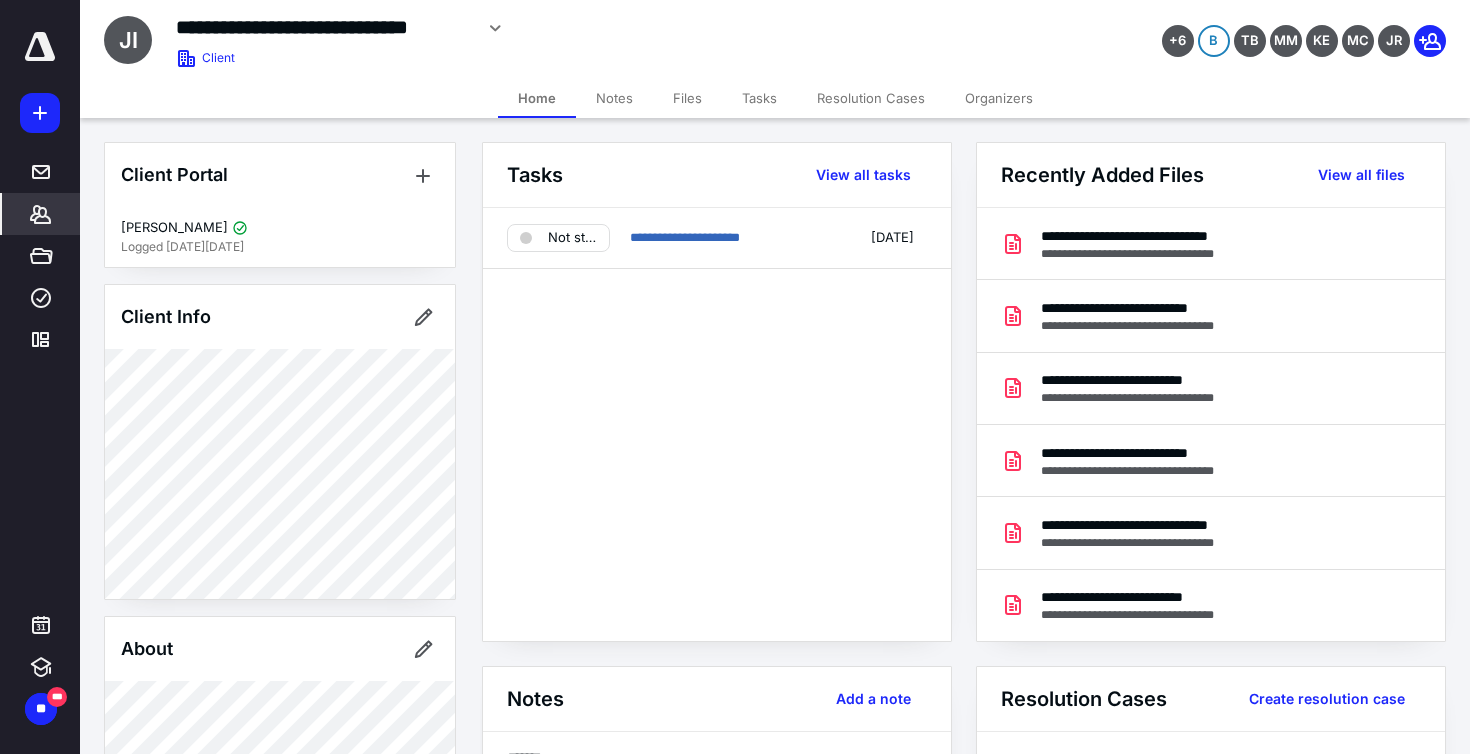 click on "Files" at bounding box center (687, 98) 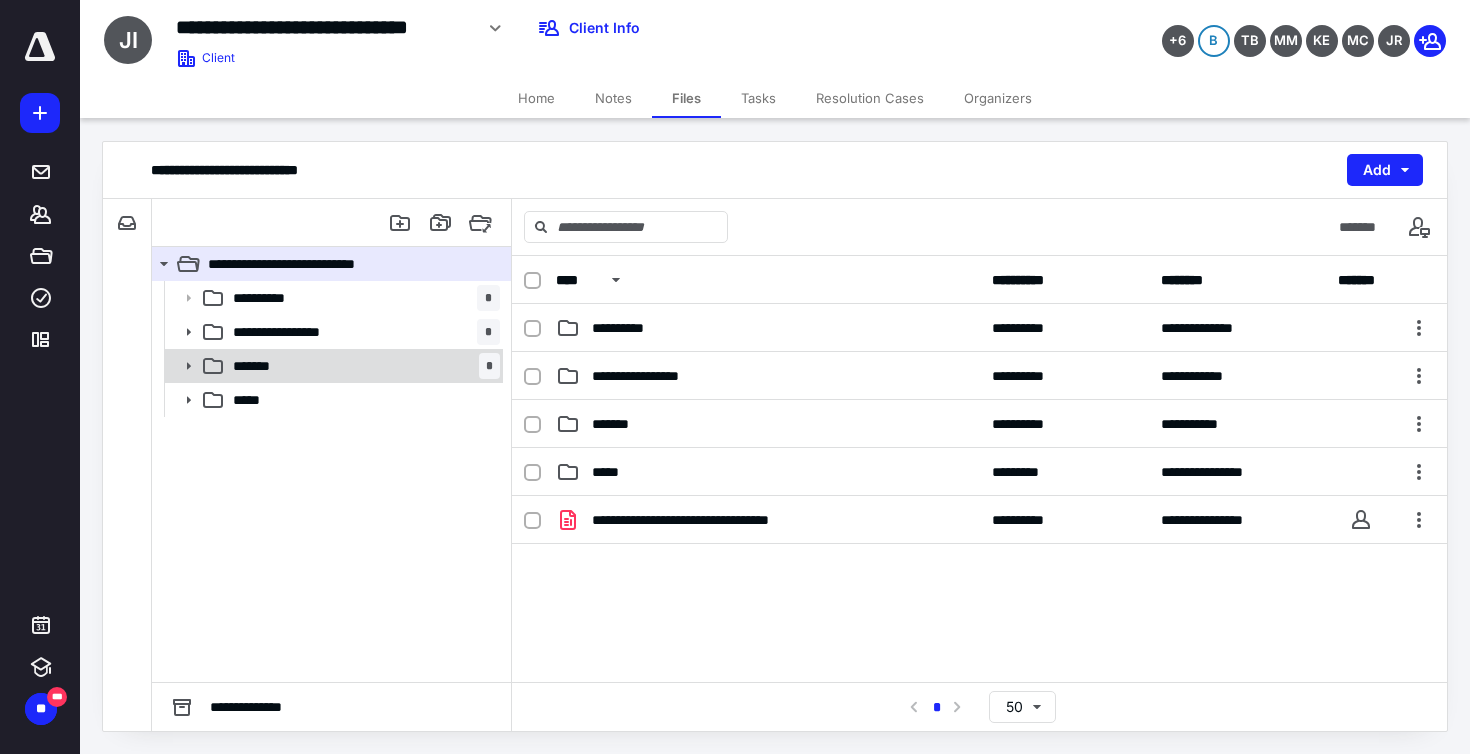 click on "******* *" at bounding box center (362, 366) 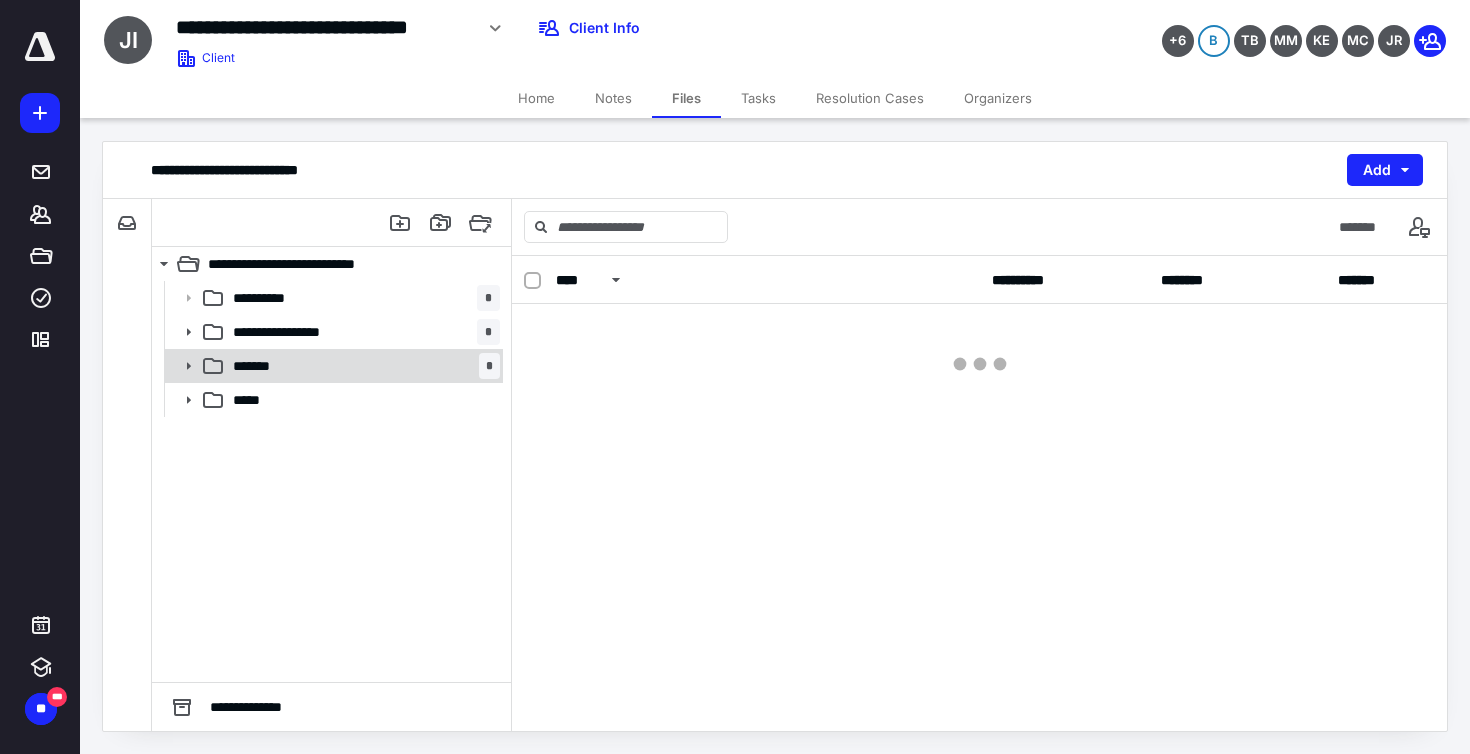 click on "******* *" at bounding box center (362, 366) 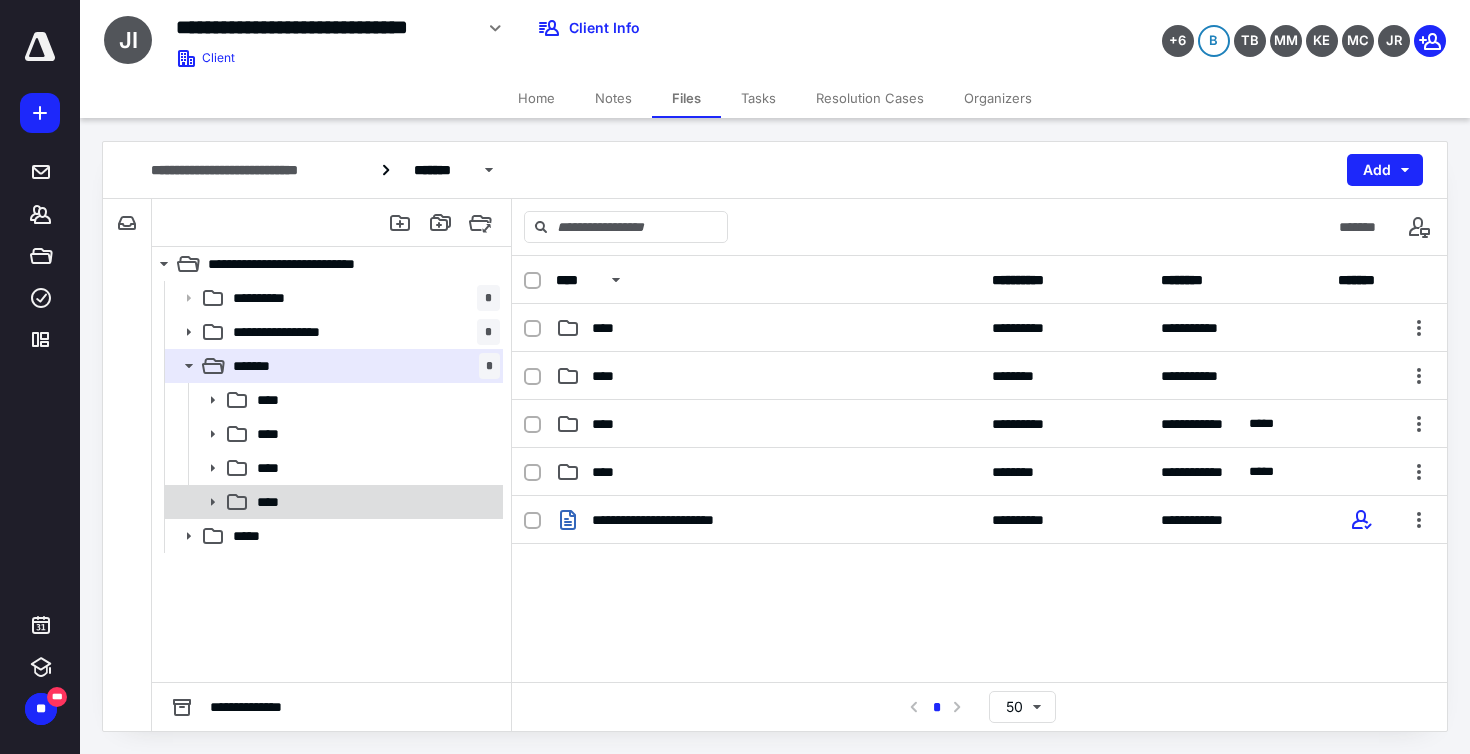 click on "****" at bounding box center [374, 502] 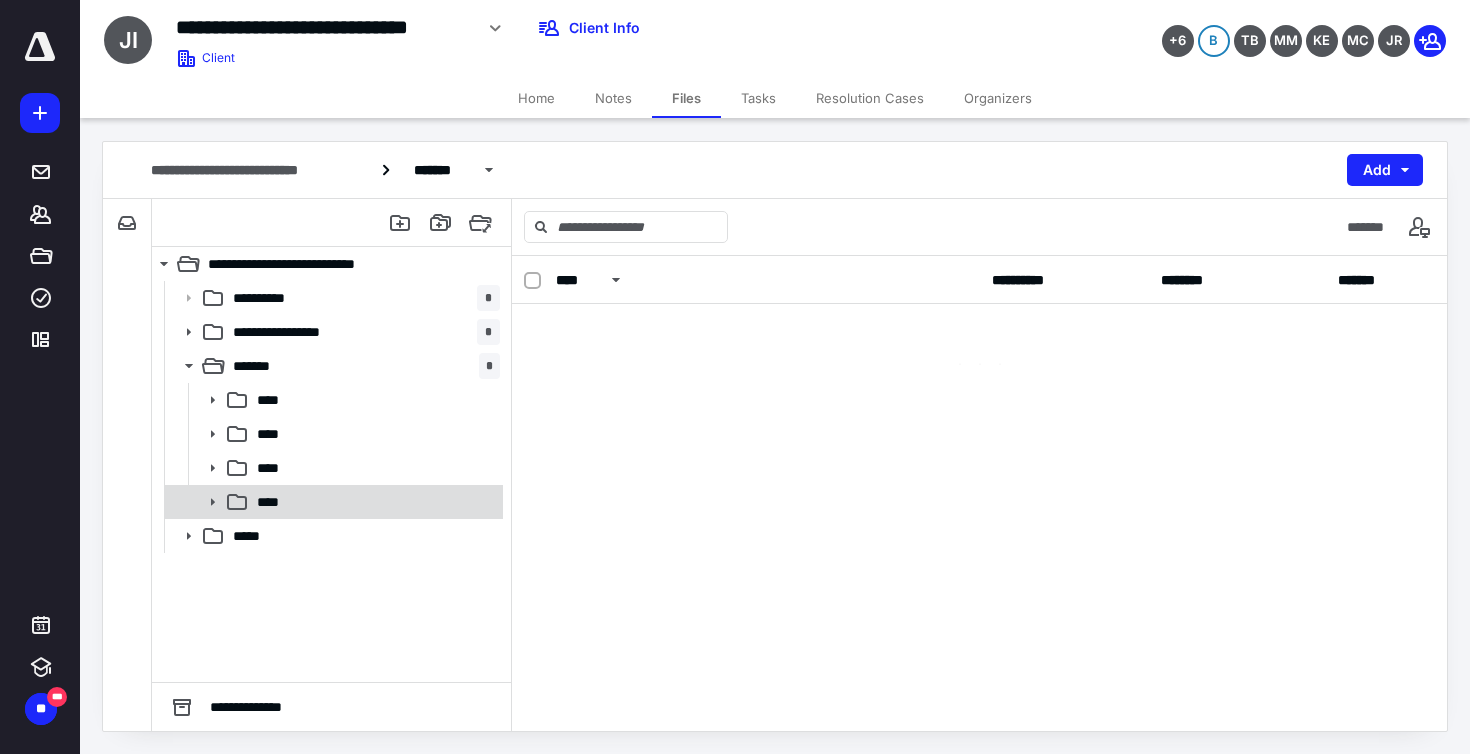 click on "****" at bounding box center [374, 502] 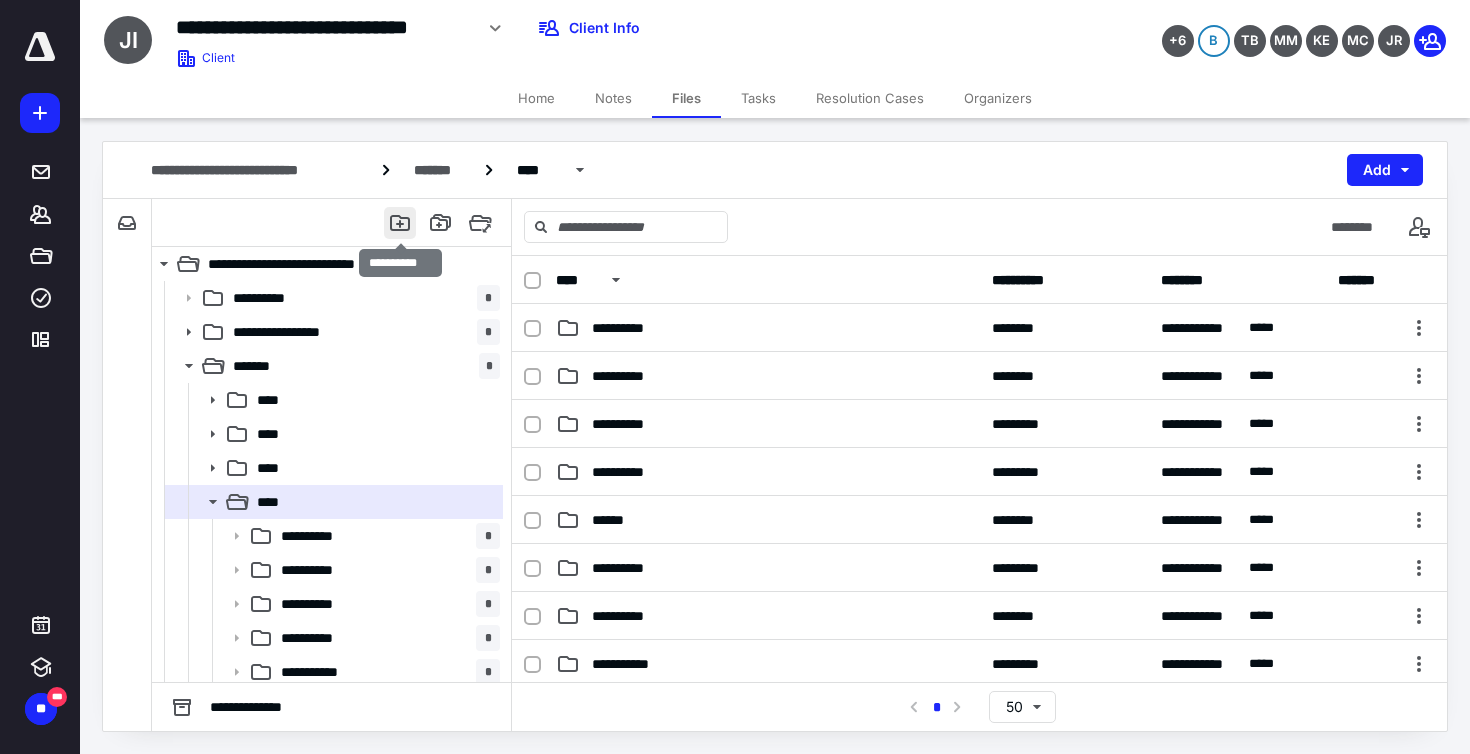 click at bounding box center (400, 223) 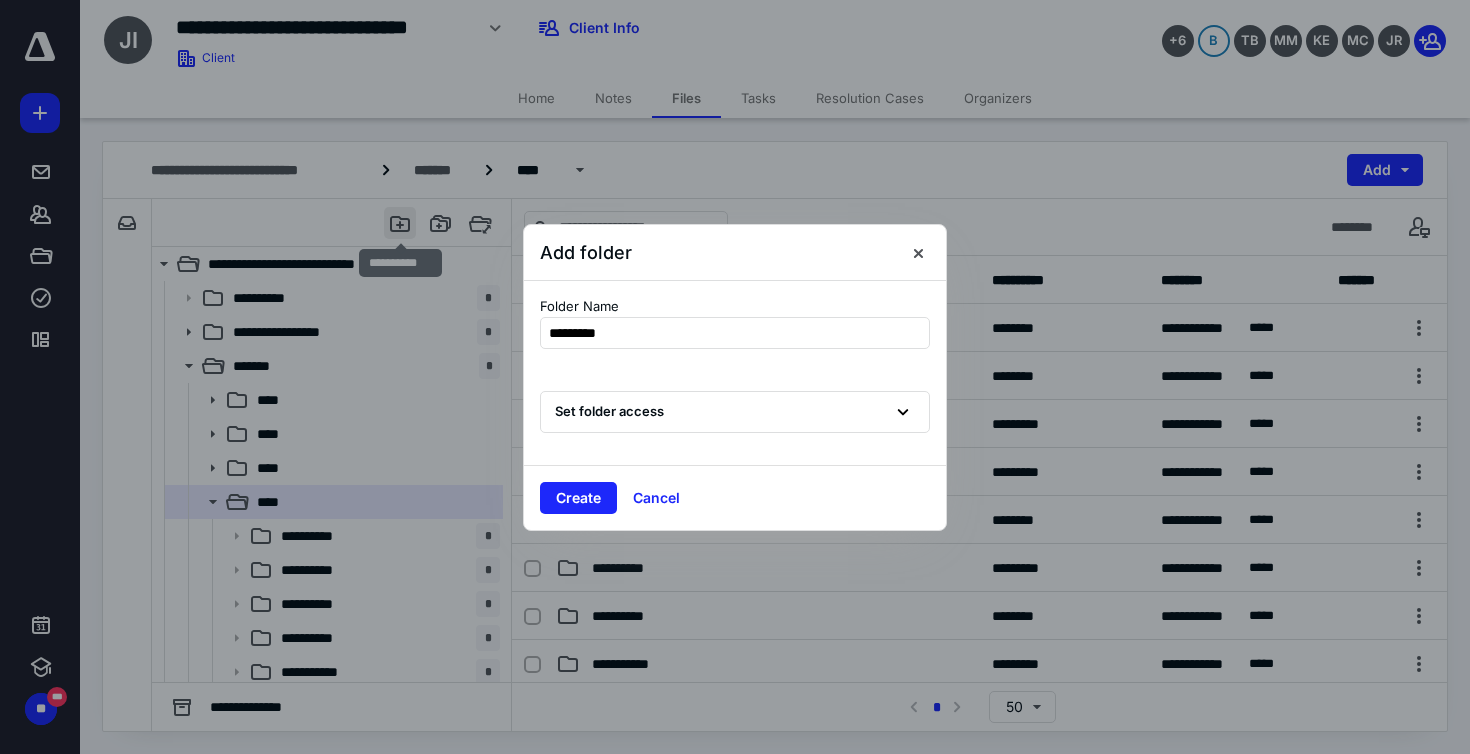 type on "**********" 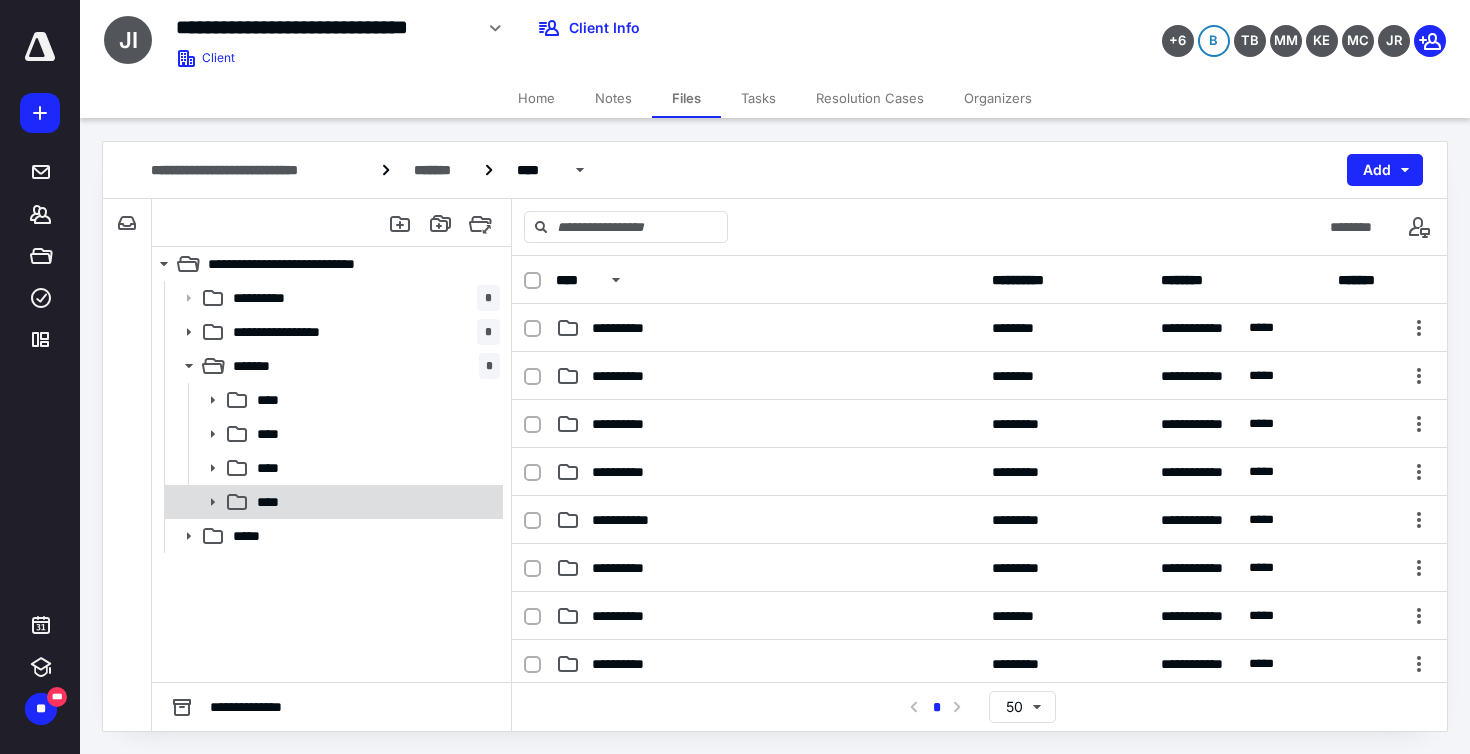 click on "****" at bounding box center [374, 502] 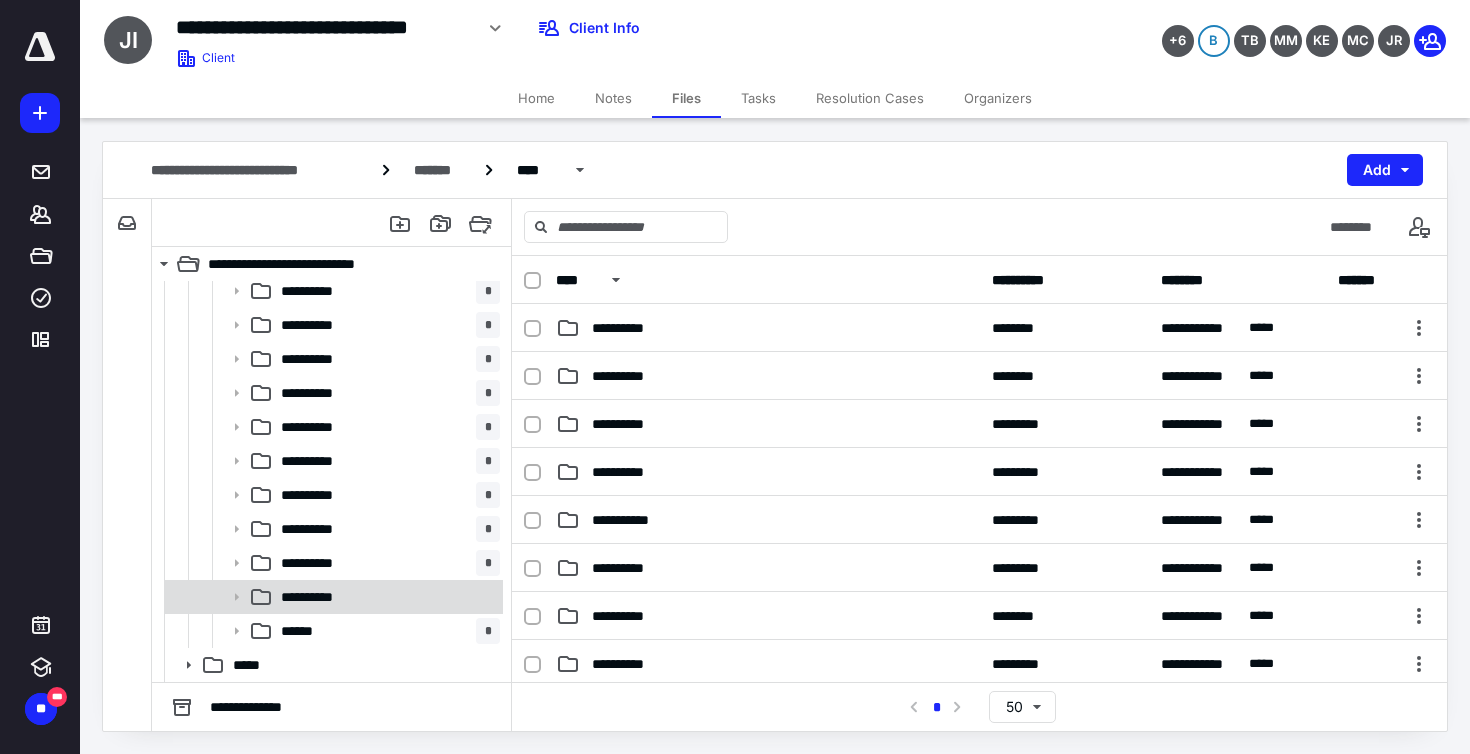 scroll, scrollTop: 823, scrollLeft: 0, axis: vertical 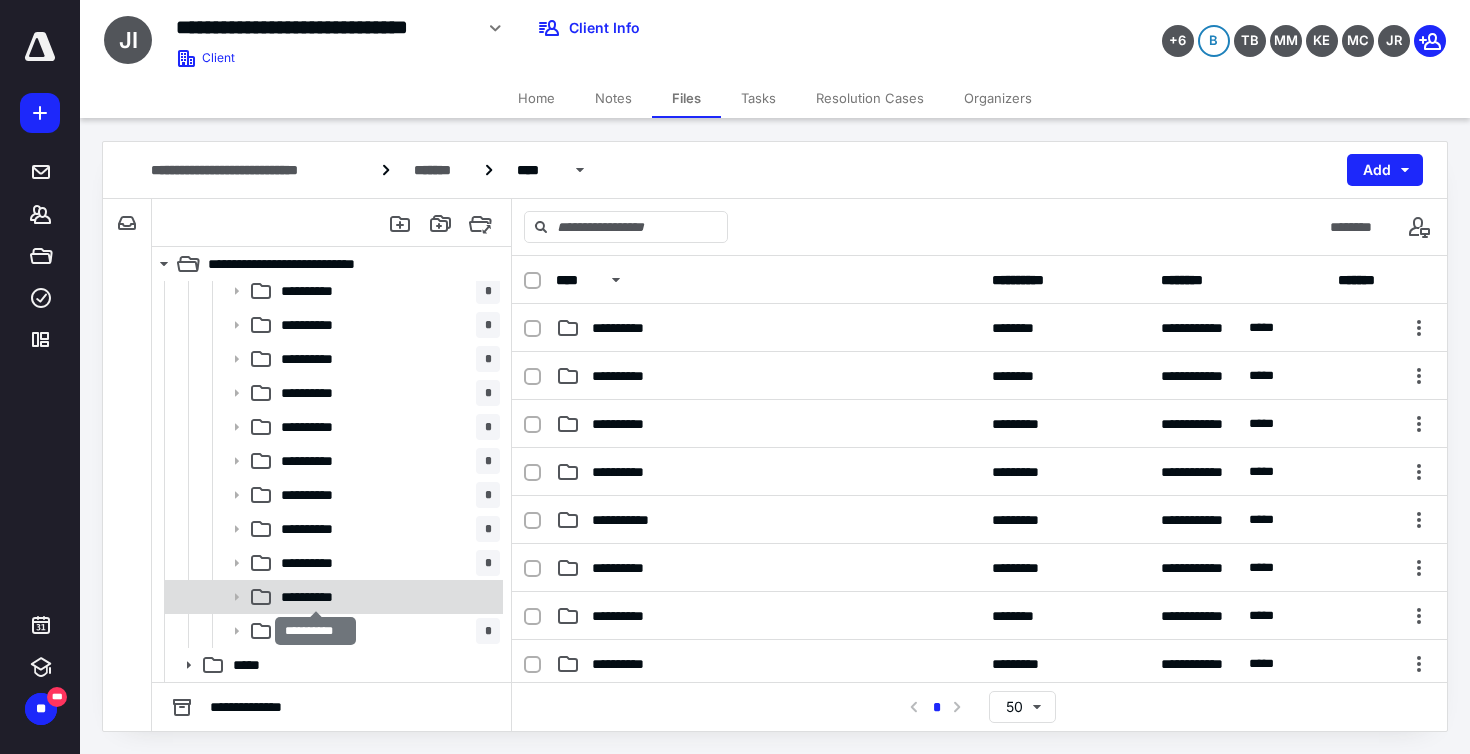 click on "**********" at bounding box center (315, 597) 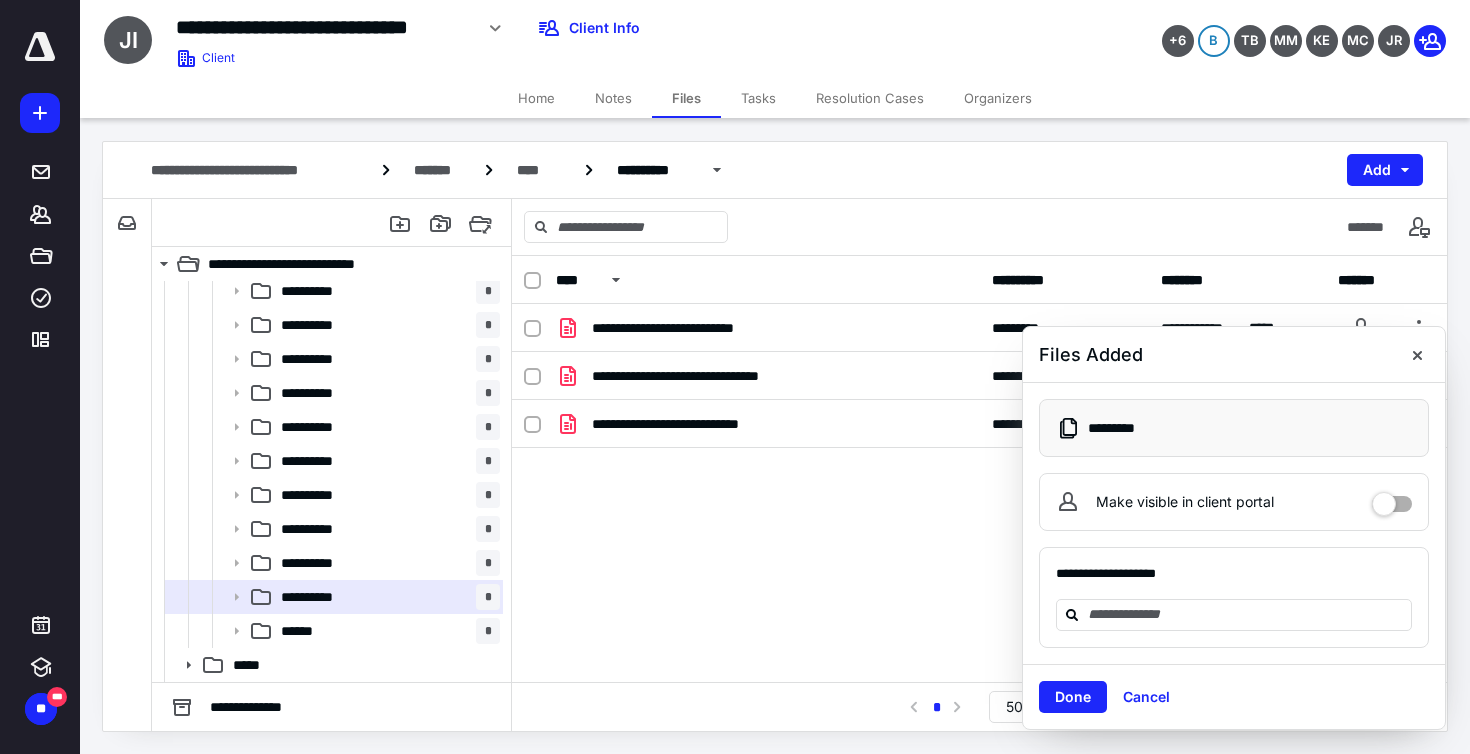 click on "Make visible in client portal" at bounding box center (1392, 499) 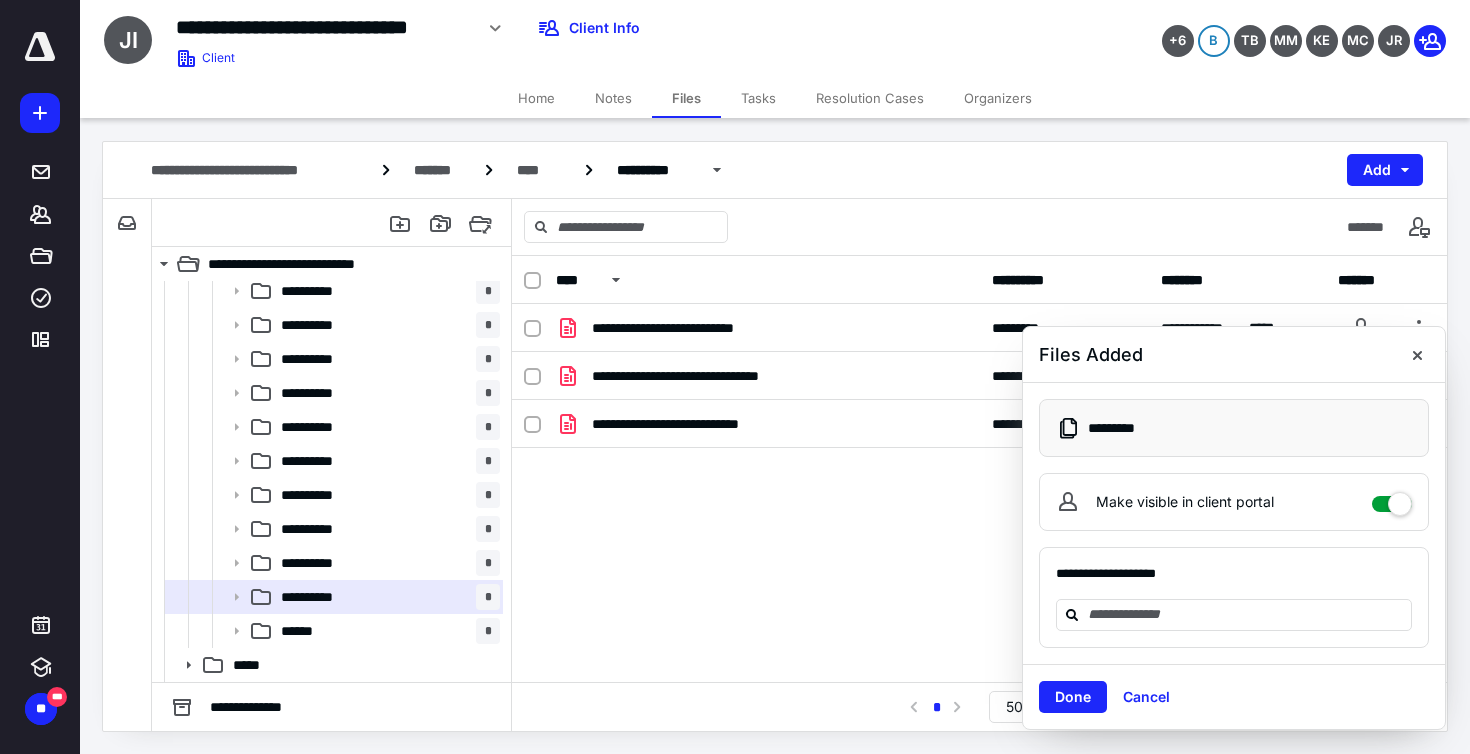 checkbox on "****" 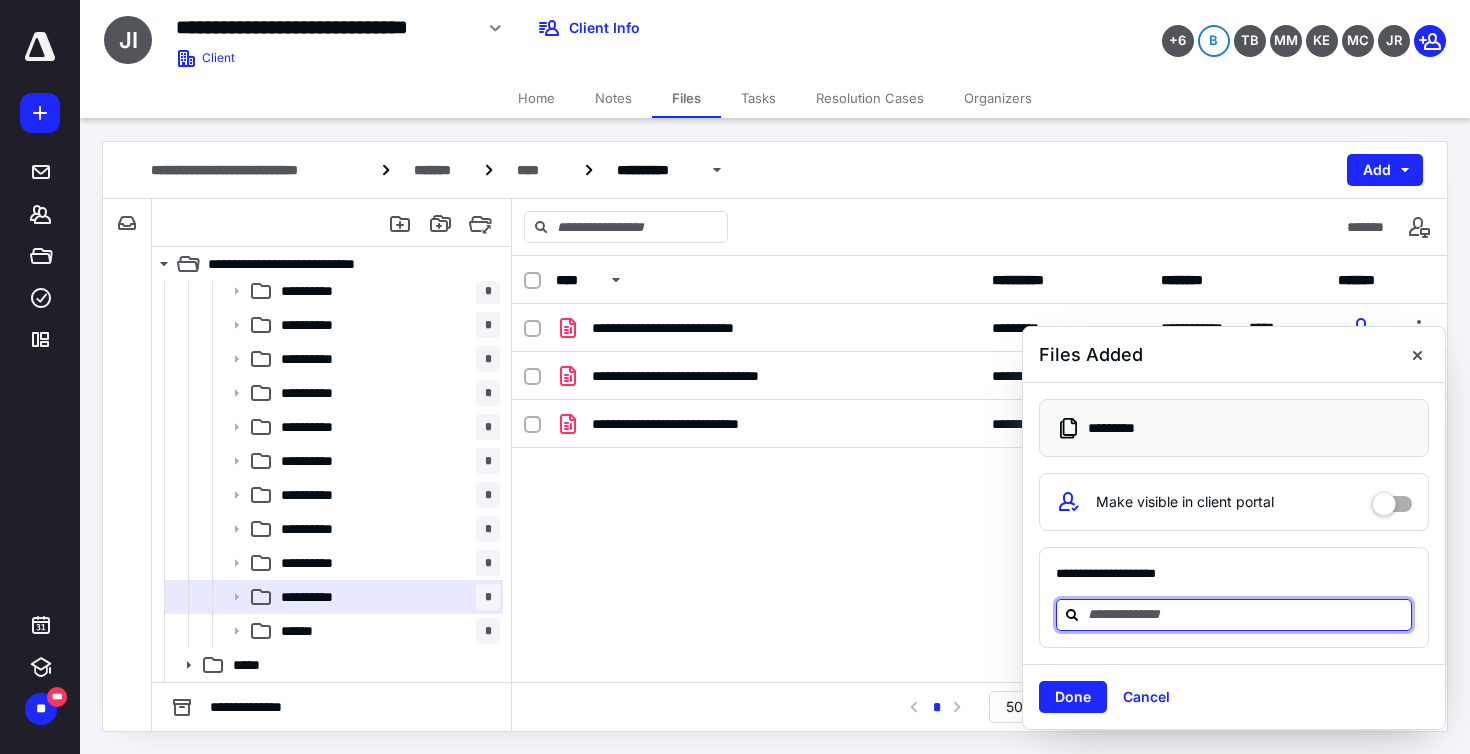 click at bounding box center [1246, 614] 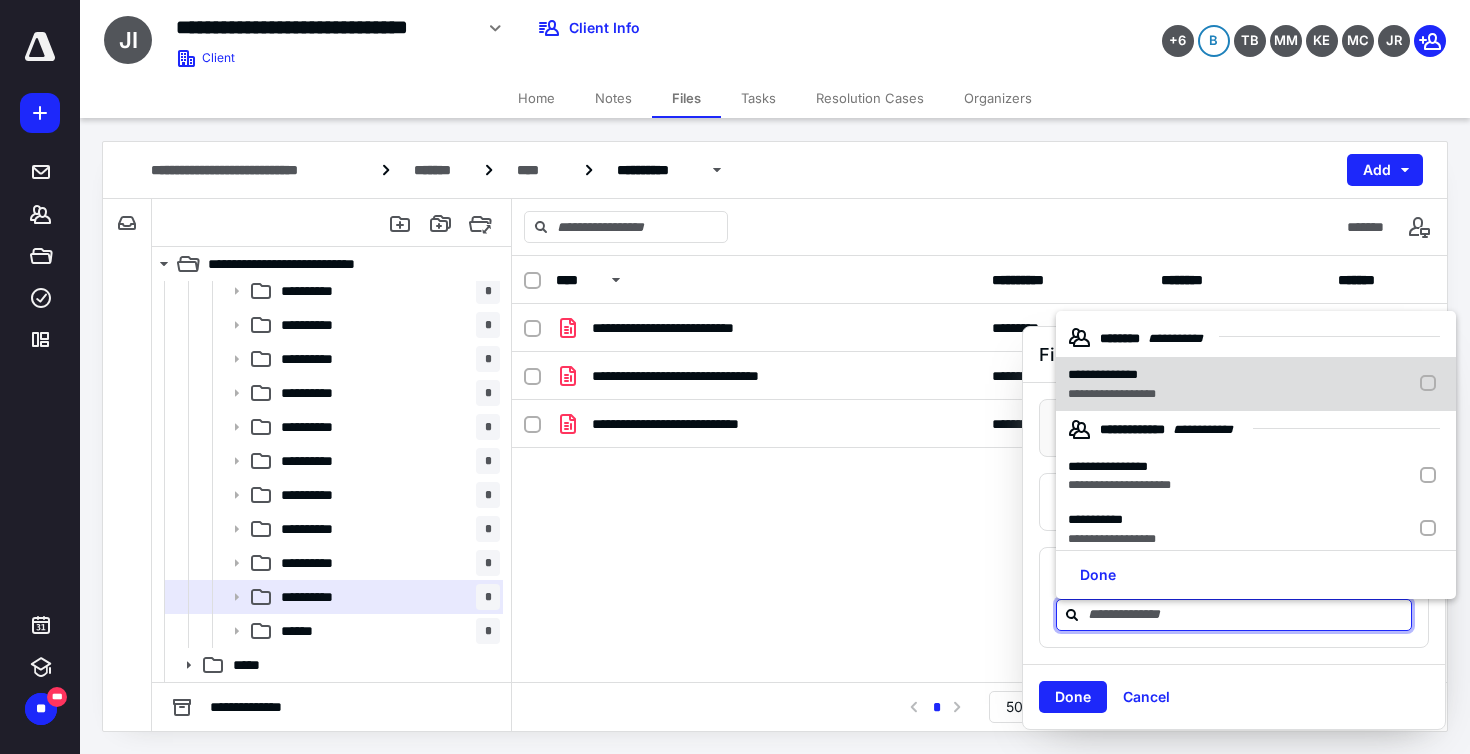 click at bounding box center (1432, 384) 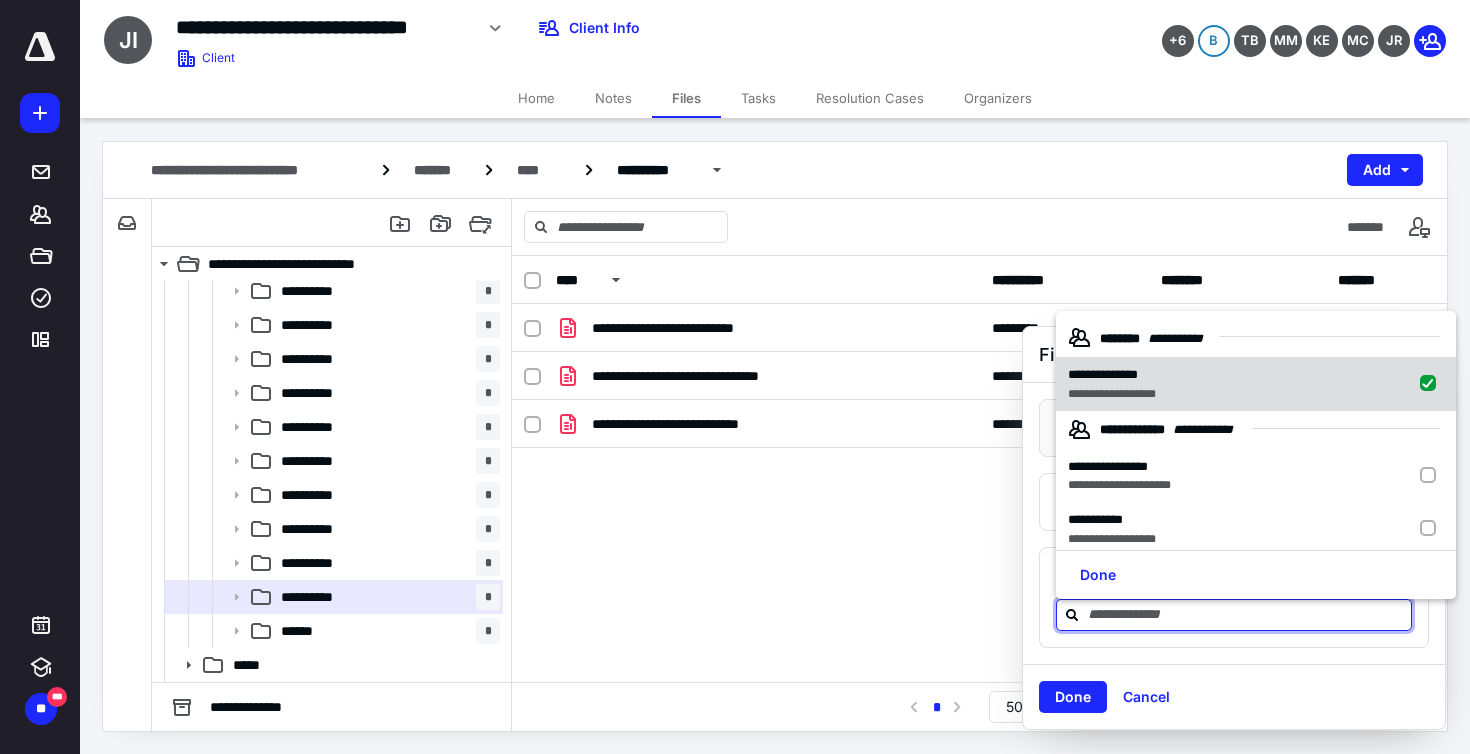 checkbox on "true" 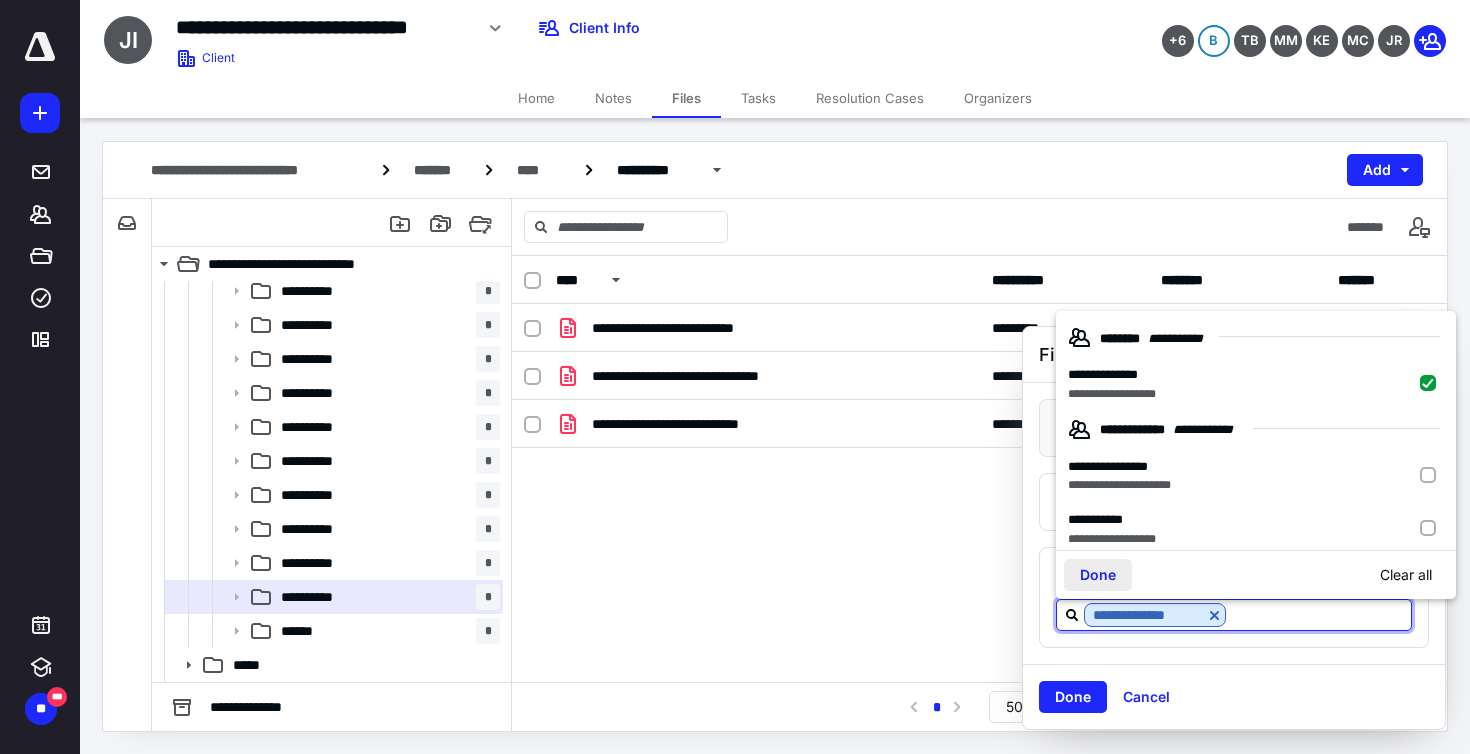 click on "Done" at bounding box center (1098, 575) 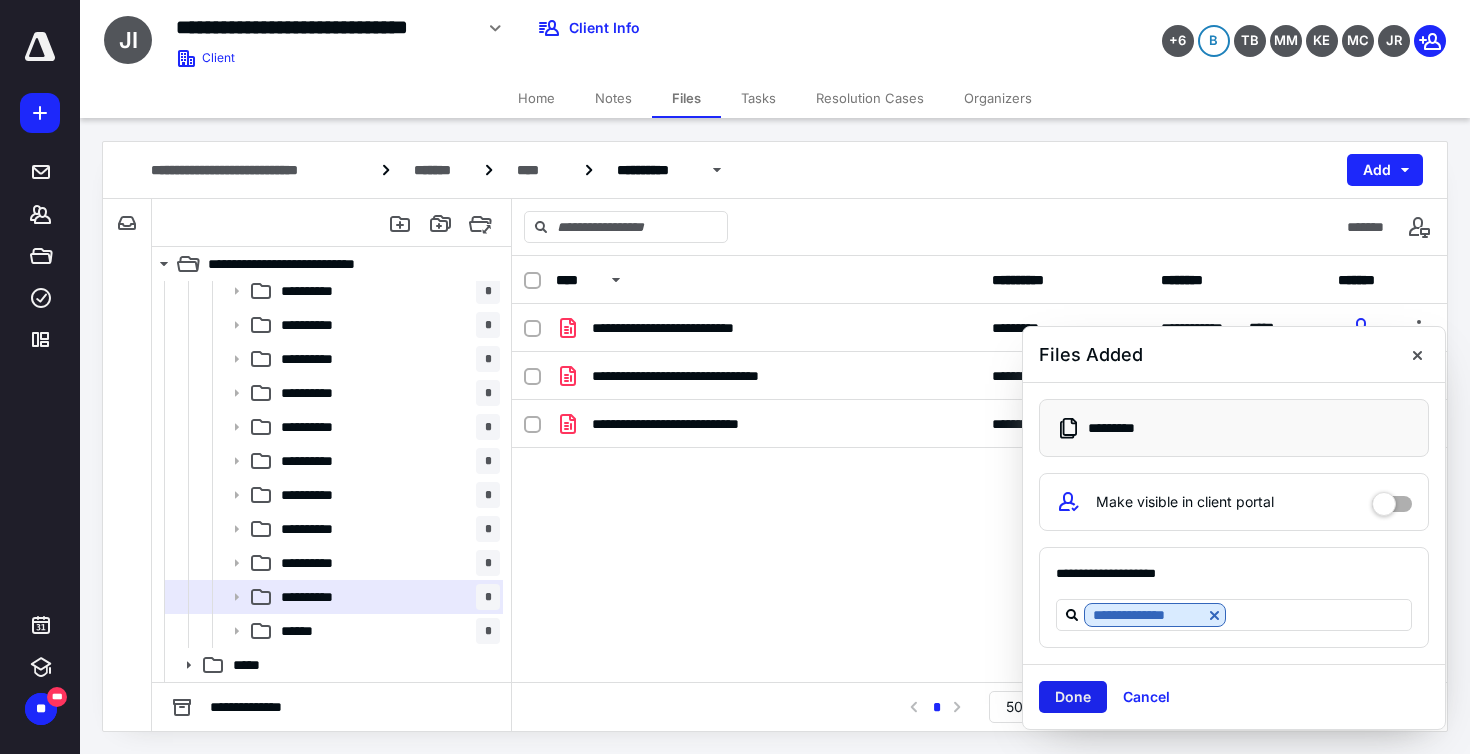 click on "Done" at bounding box center [1073, 697] 